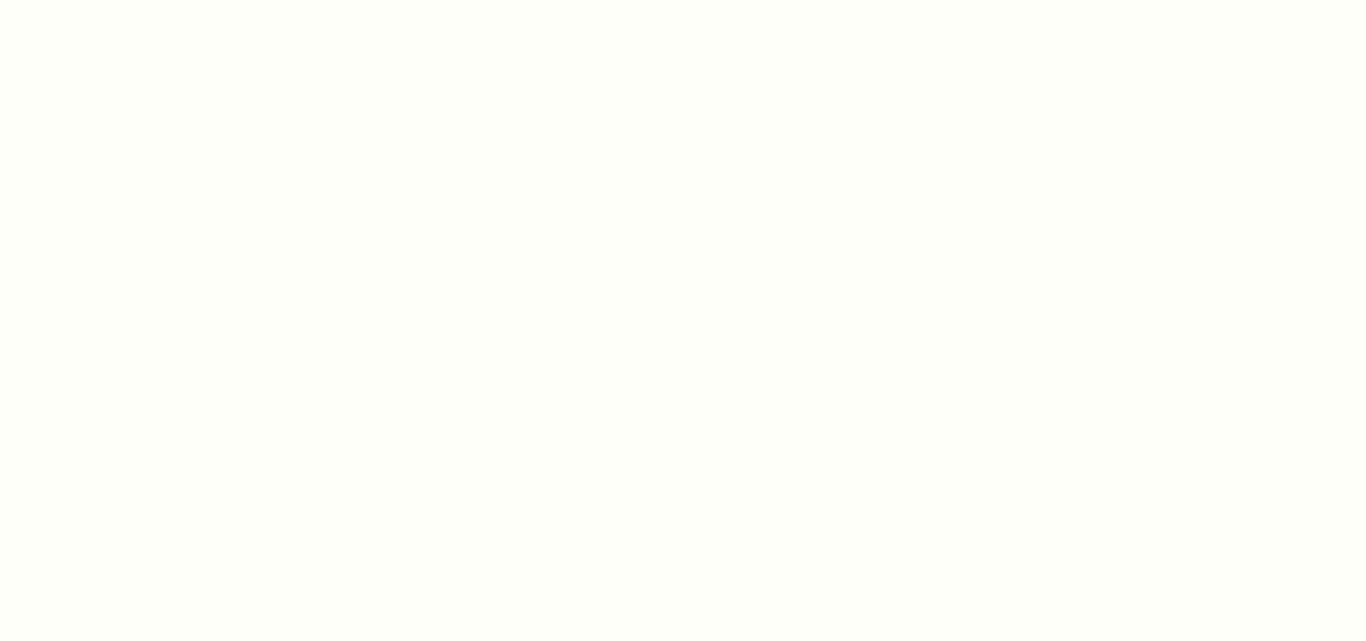 scroll, scrollTop: 0, scrollLeft: 0, axis: both 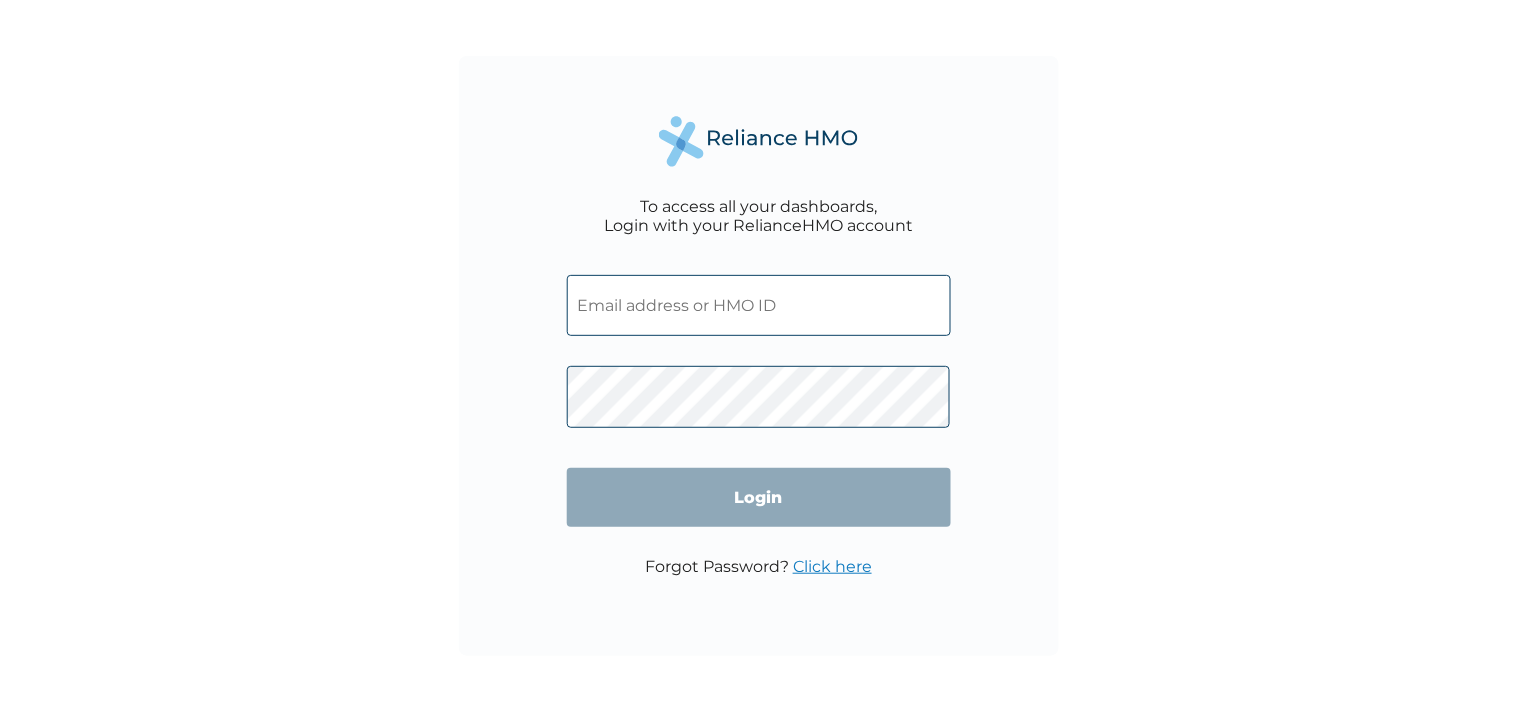 type on "[EMAIL]" 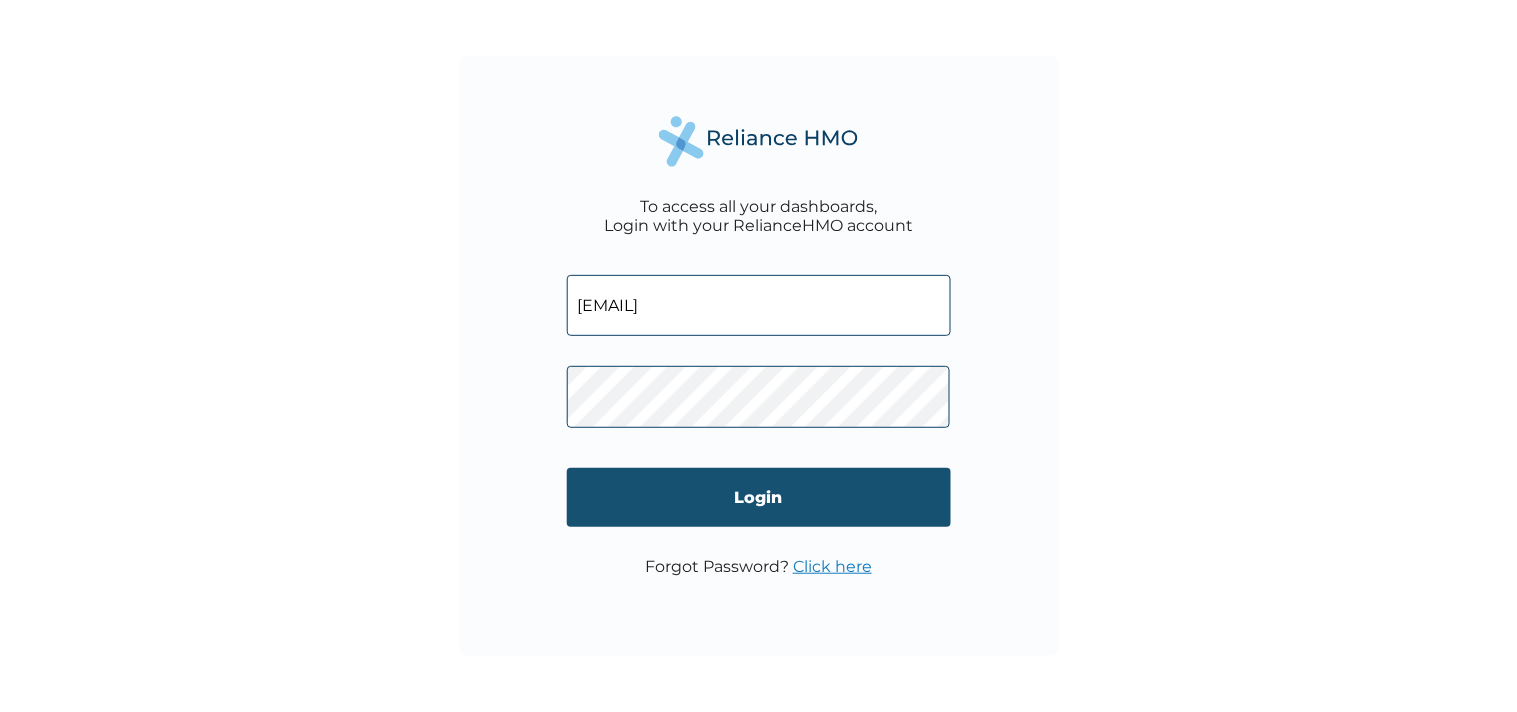 click on "Login" at bounding box center (759, 497) 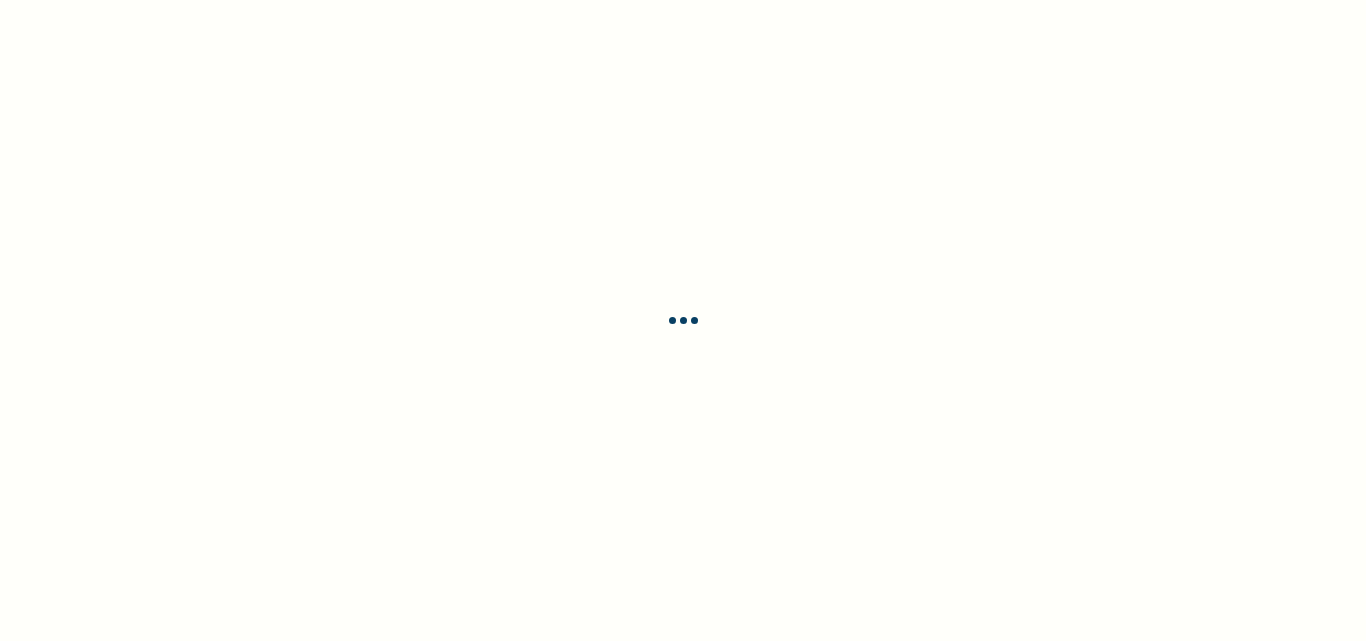 scroll, scrollTop: 0, scrollLeft: 0, axis: both 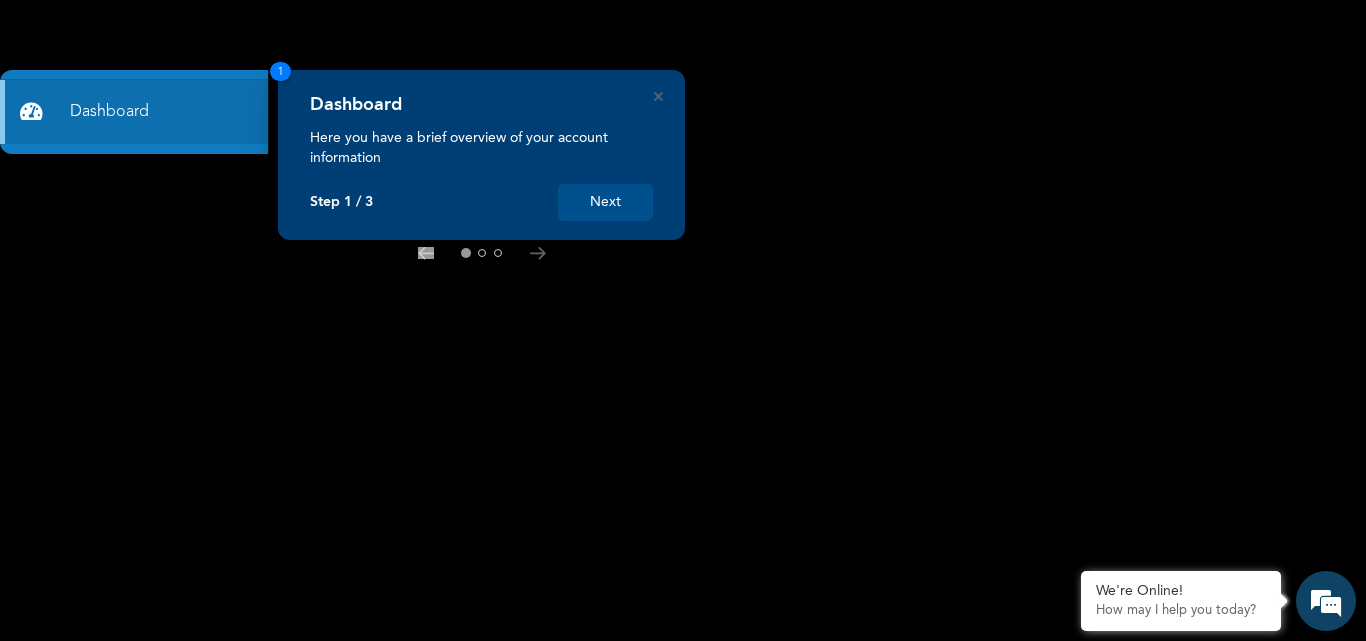 click on "Next" at bounding box center (605, 202) 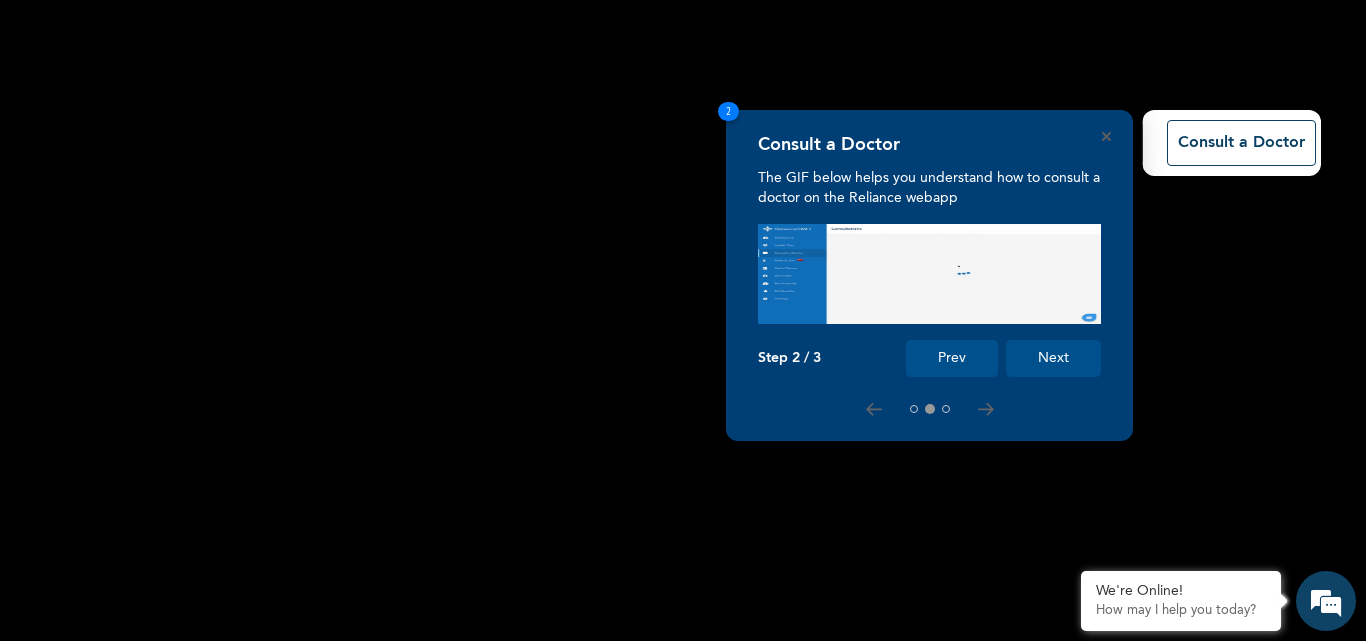 click on "Next" at bounding box center [1053, 358] 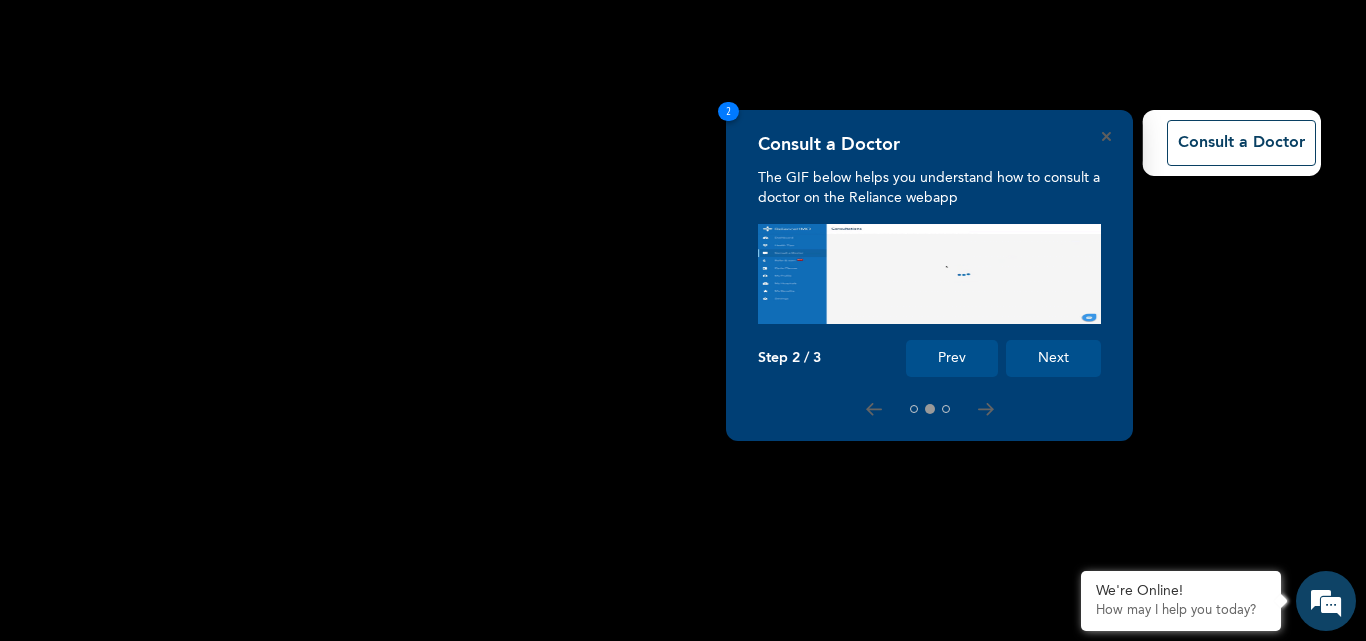 scroll, scrollTop: 133, scrollLeft: 0, axis: vertical 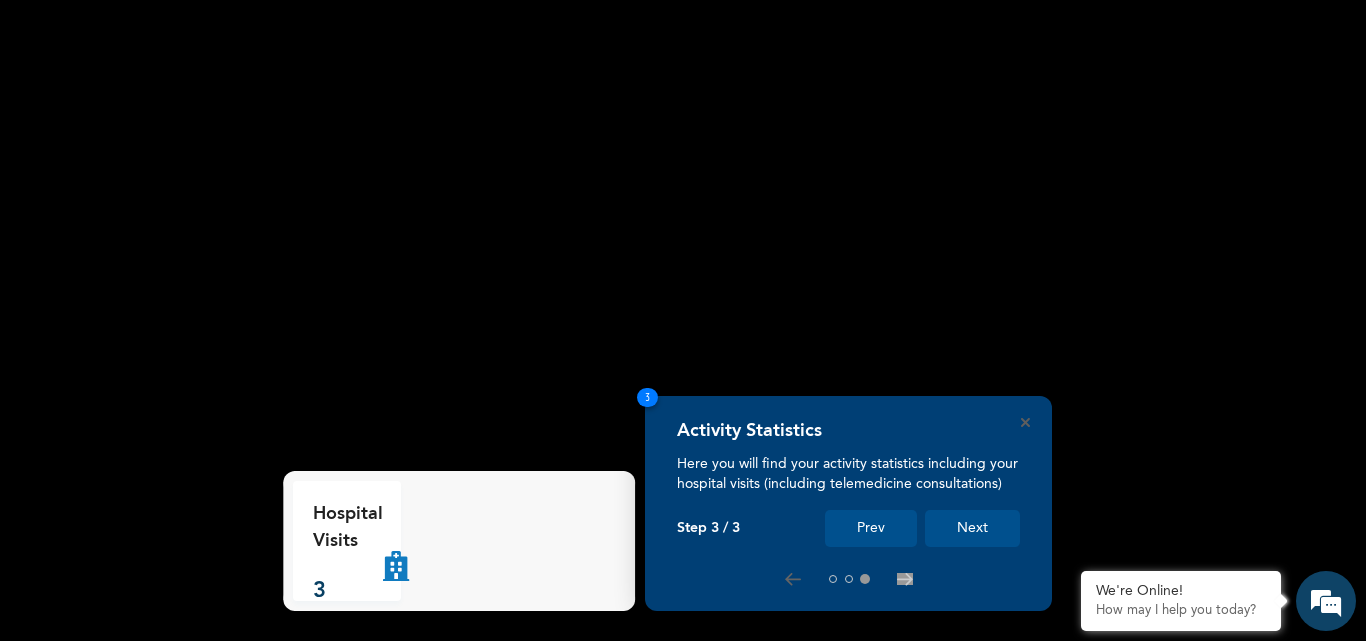 click on "Next" at bounding box center (972, 528) 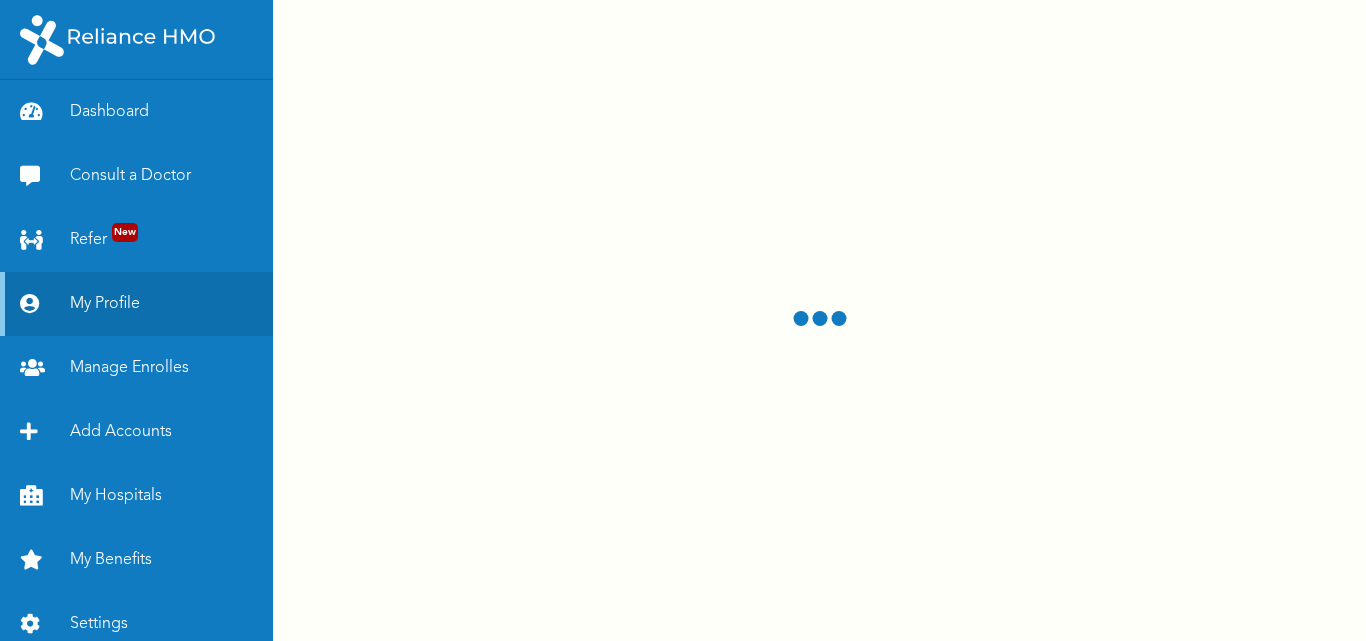 scroll, scrollTop: 0, scrollLeft: 0, axis: both 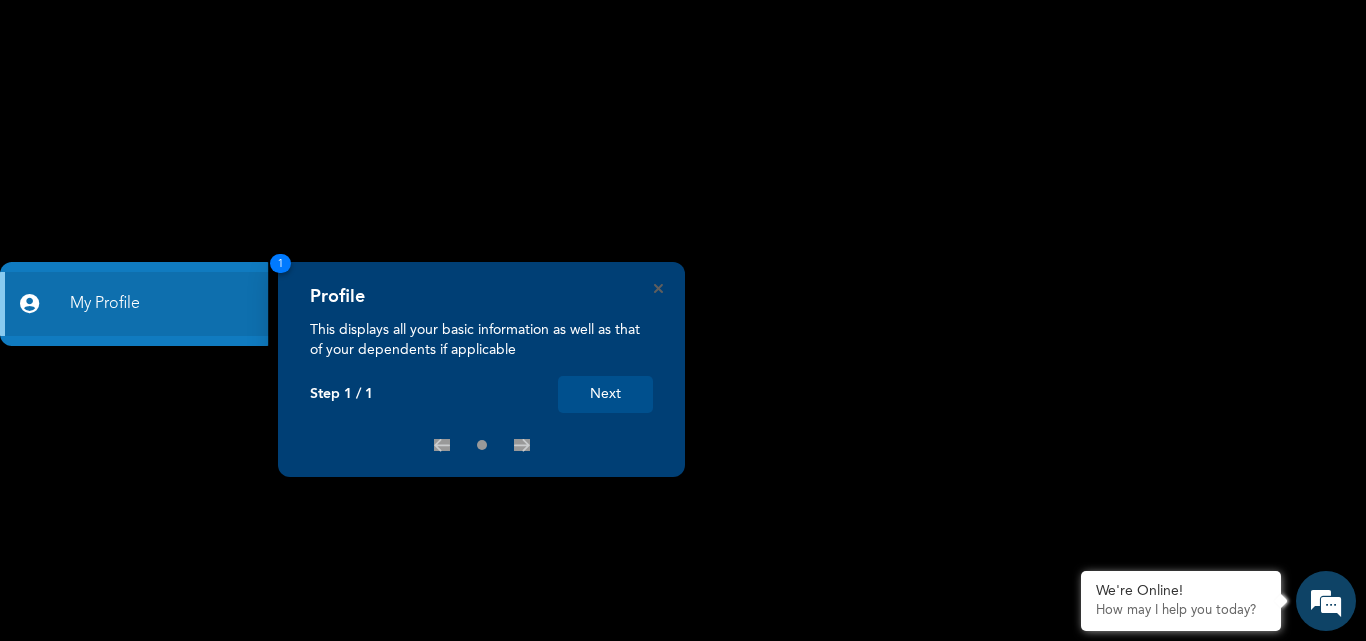 click on "Next" at bounding box center [605, 394] 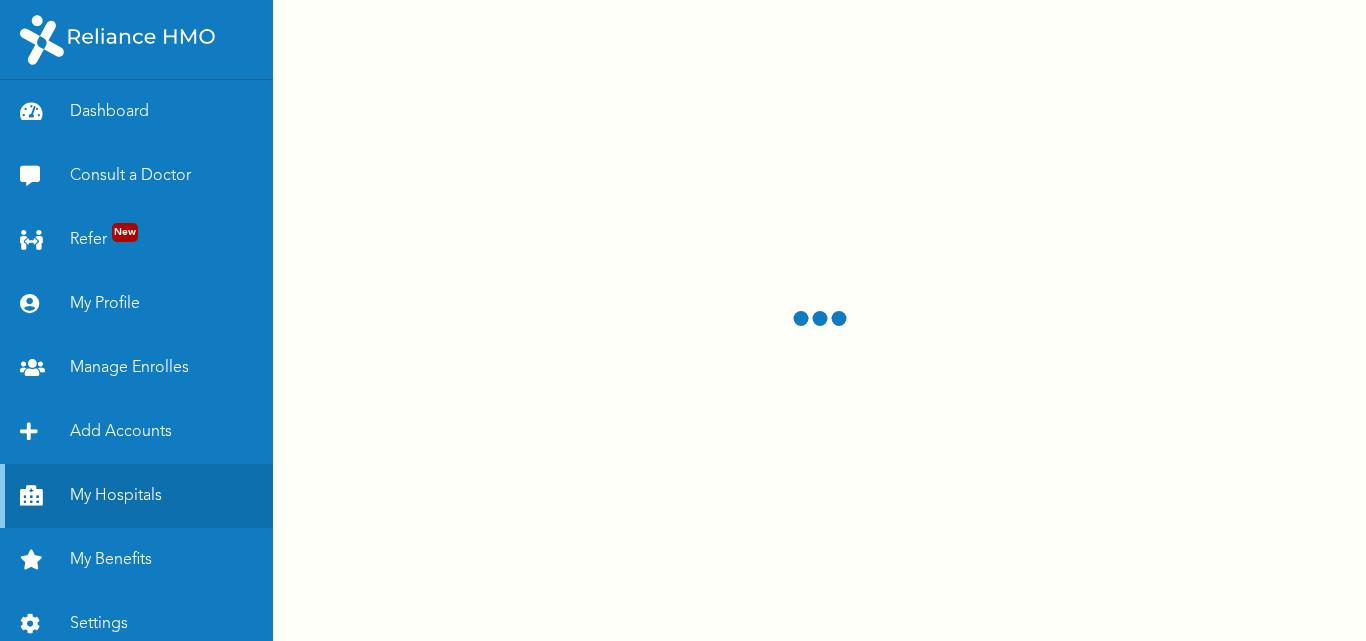 scroll, scrollTop: 0, scrollLeft: 0, axis: both 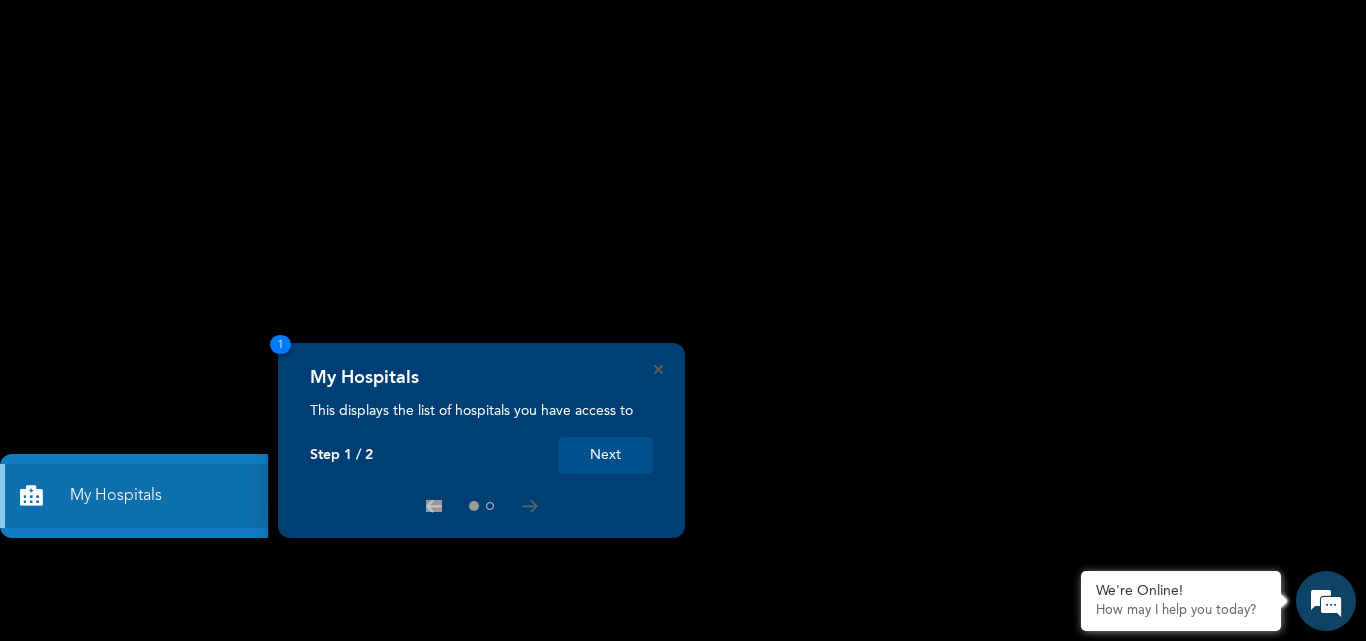 click on "Next" at bounding box center [605, 455] 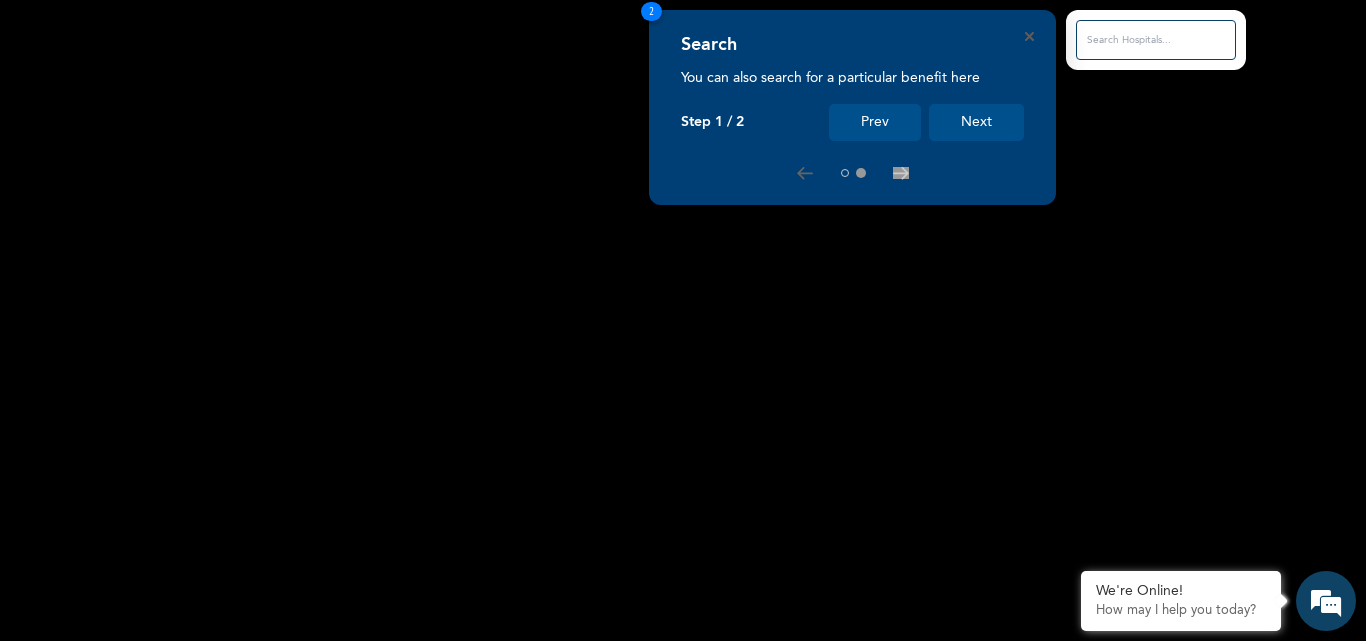 click on "Next" at bounding box center (976, 122) 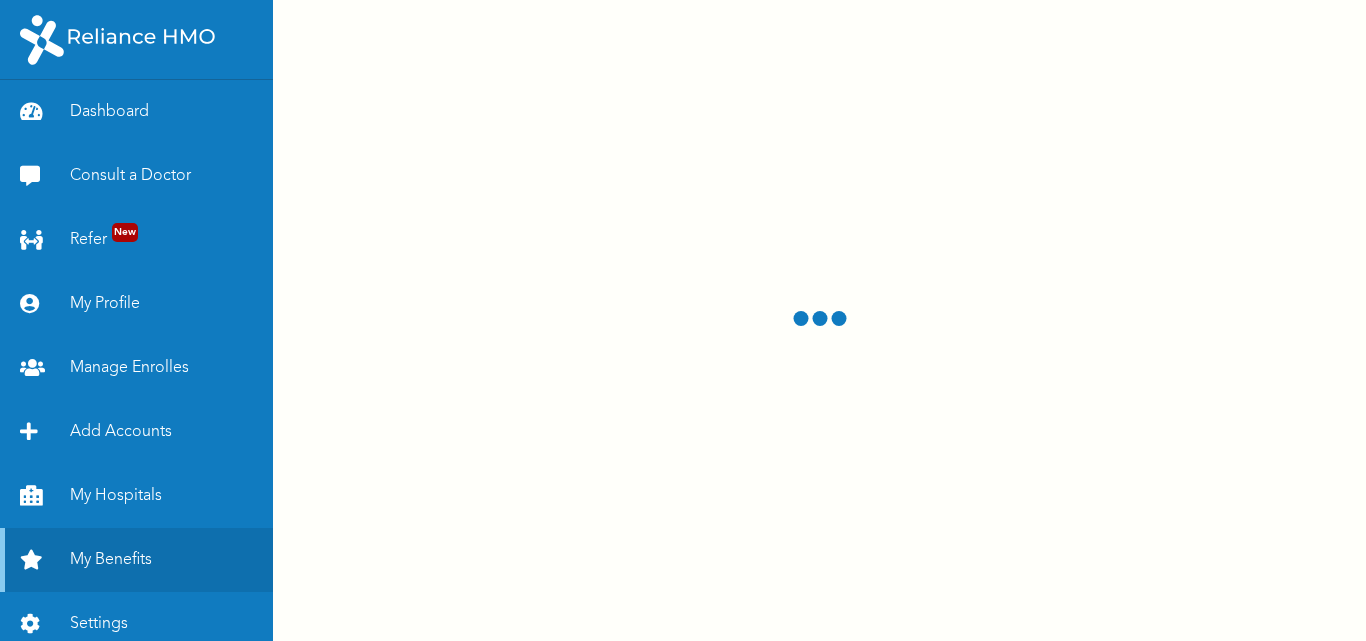 scroll, scrollTop: 0, scrollLeft: 0, axis: both 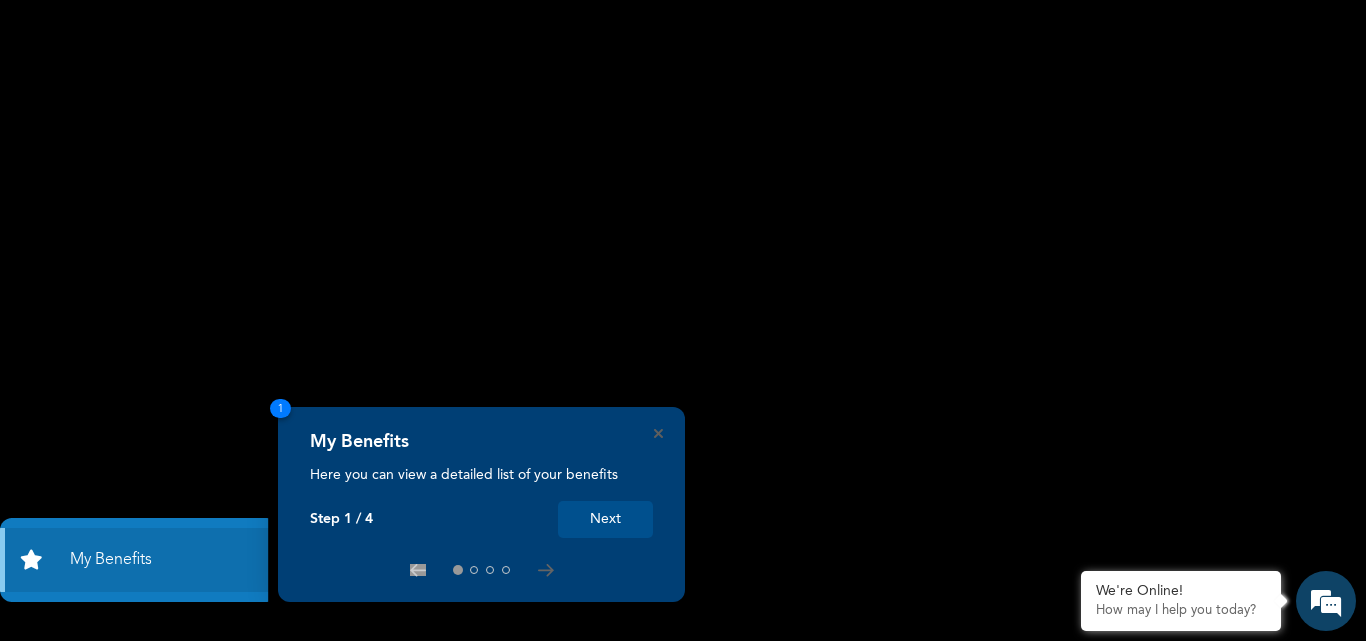 click on "Next" at bounding box center (605, 519) 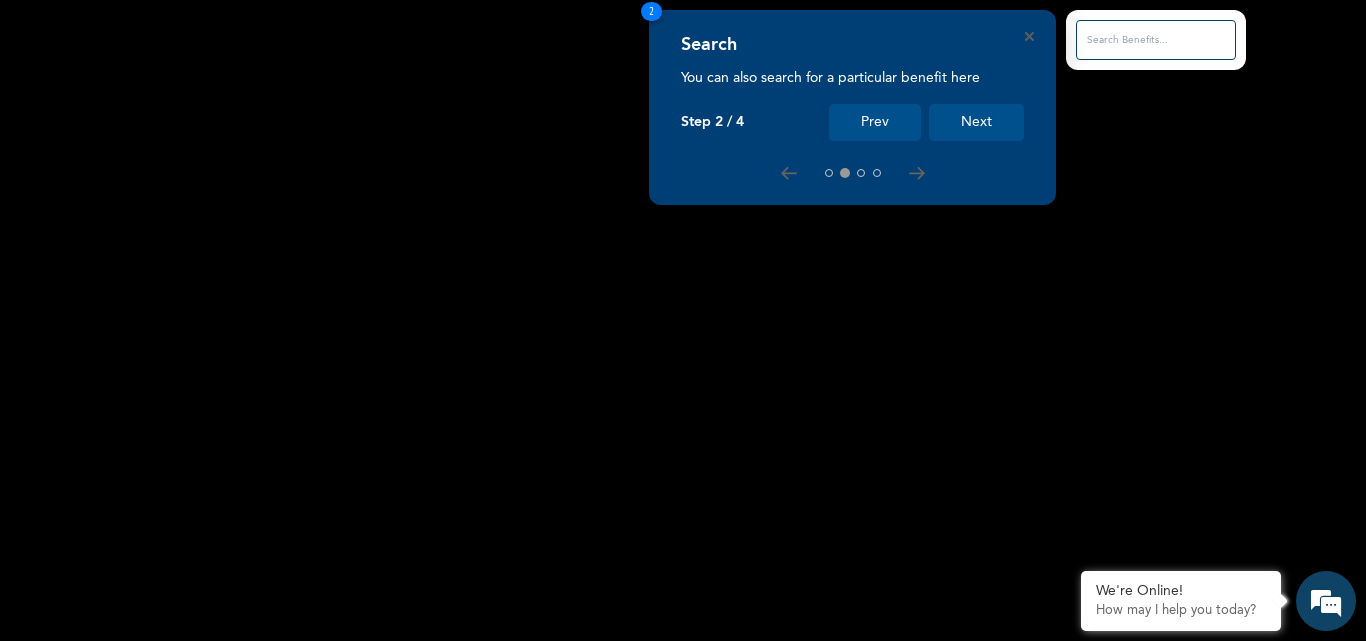 click on "Next" at bounding box center (976, 122) 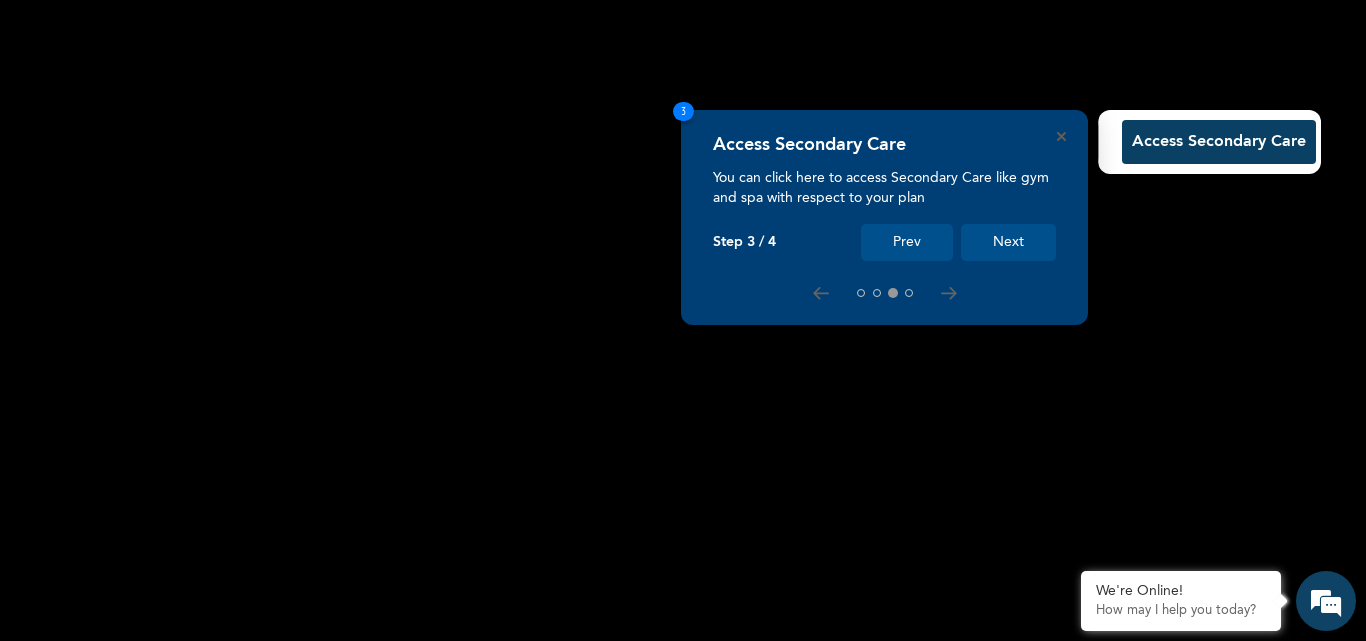 click on "Next" at bounding box center (1008, 242) 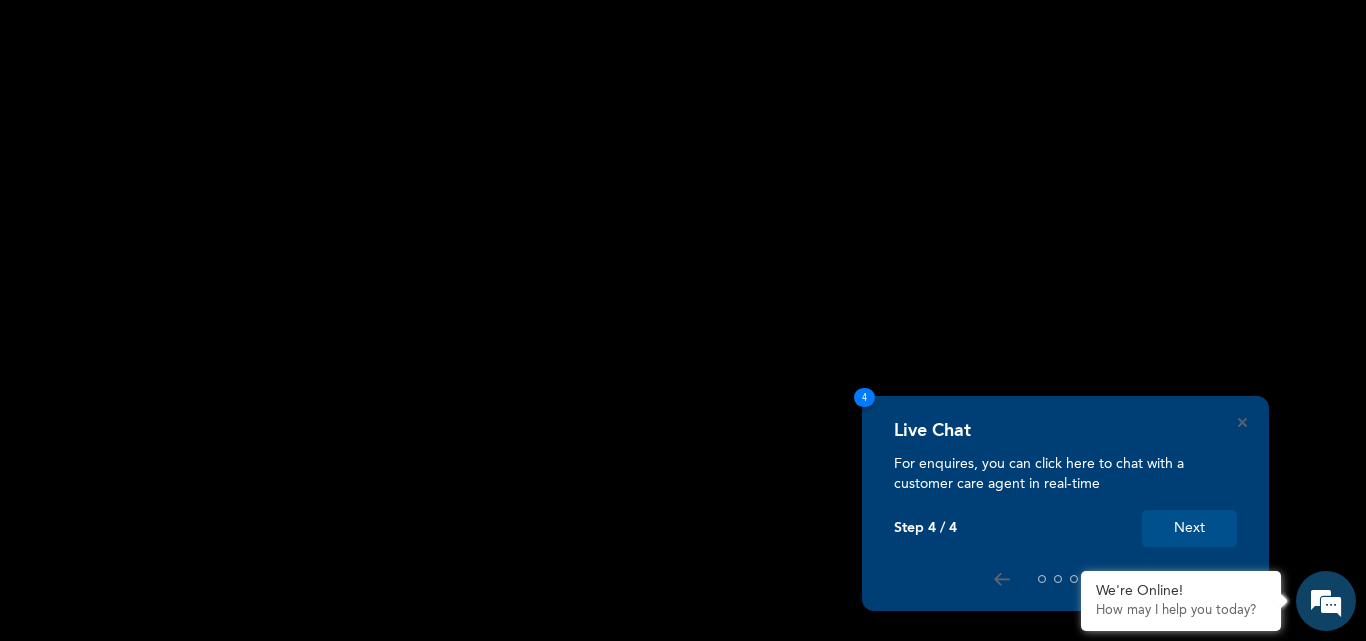 scroll, scrollTop: 0, scrollLeft: 0, axis: both 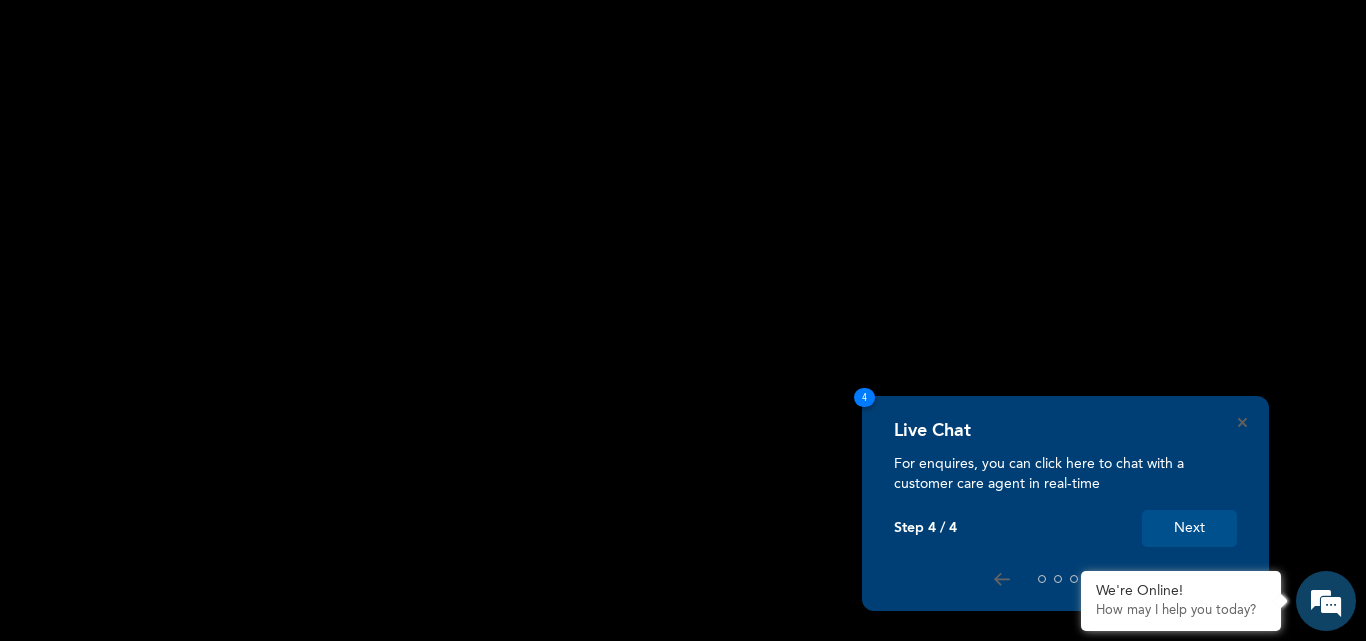click on "Next" at bounding box center (1189, 528) 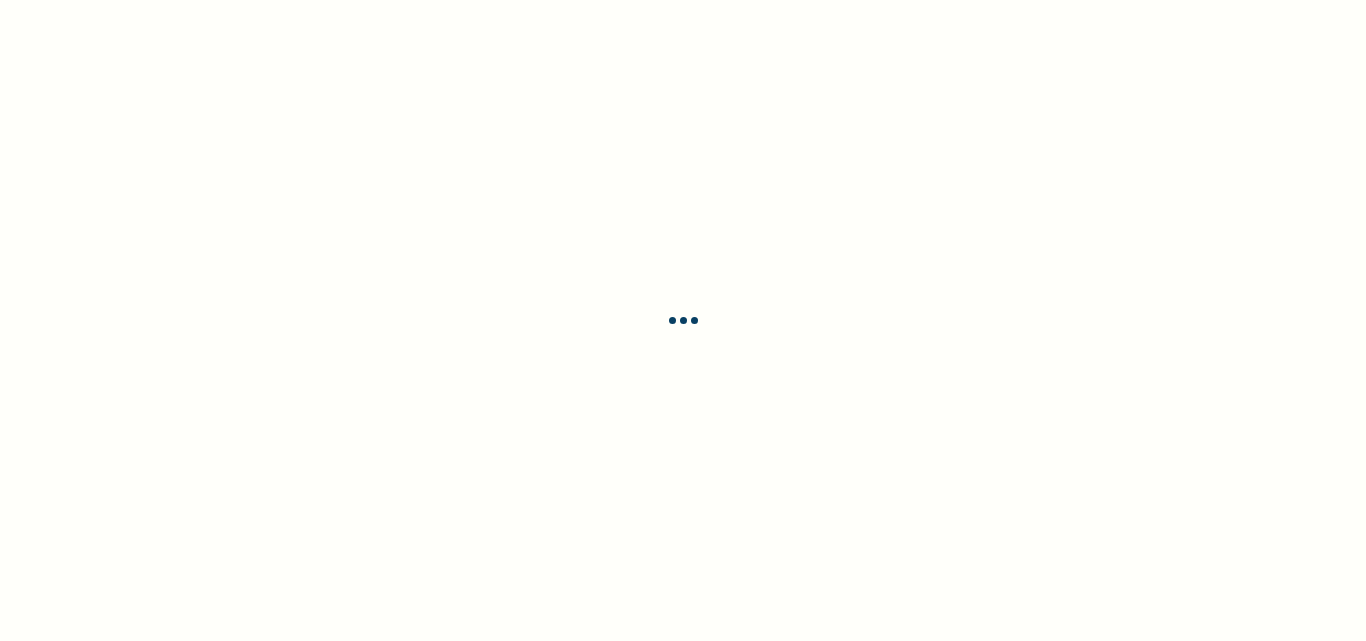 scroll, scrollTop: 0, scrollLeft: 0, axis: both 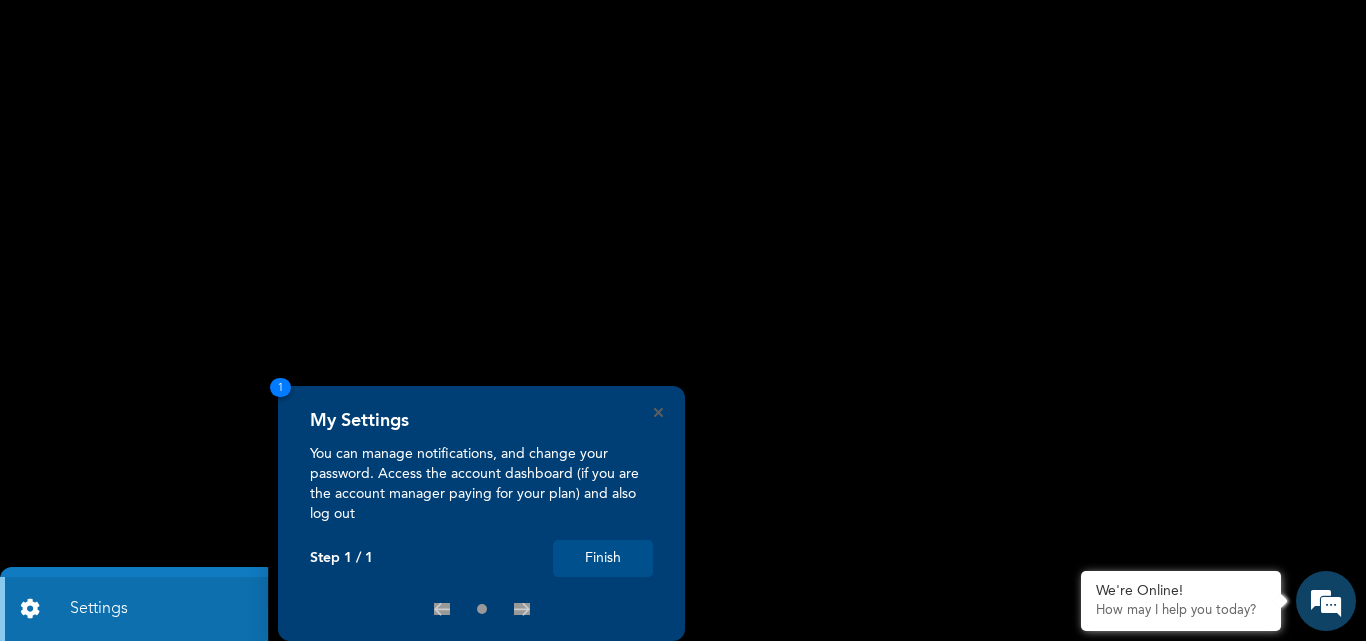 click on "Finish" at bounding box center (603, 558) 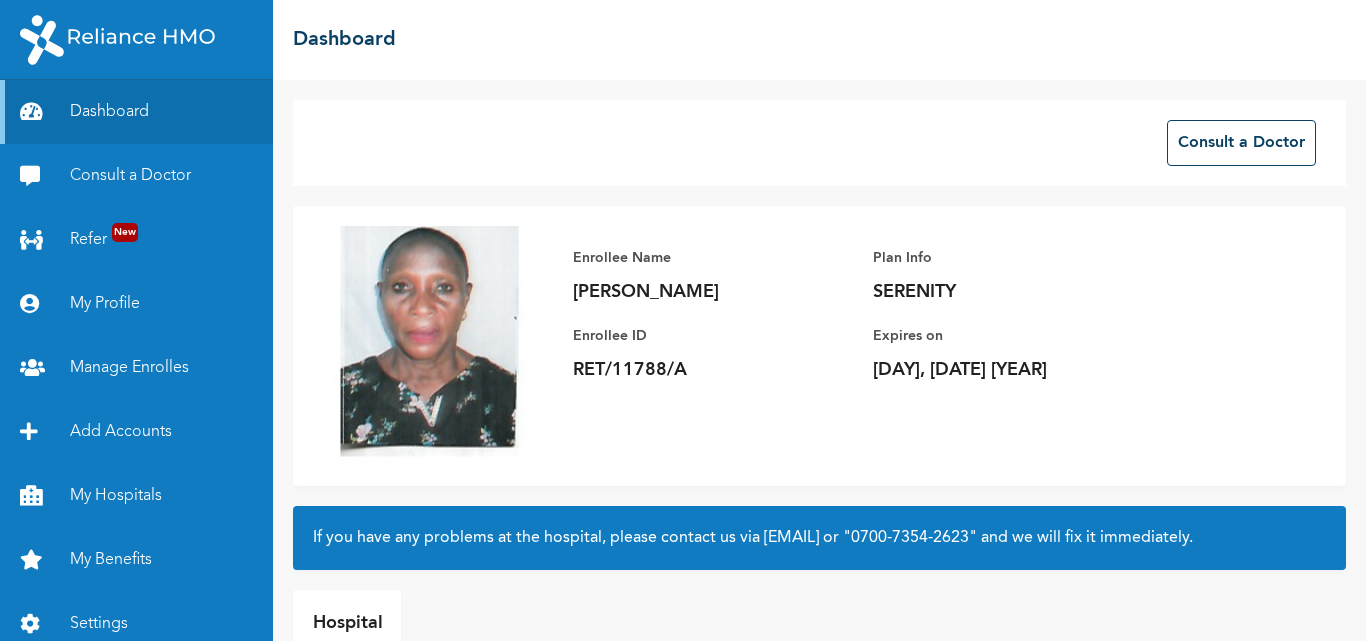 scroll, scrollTop: 0, scrollLeft: 0, axis: both 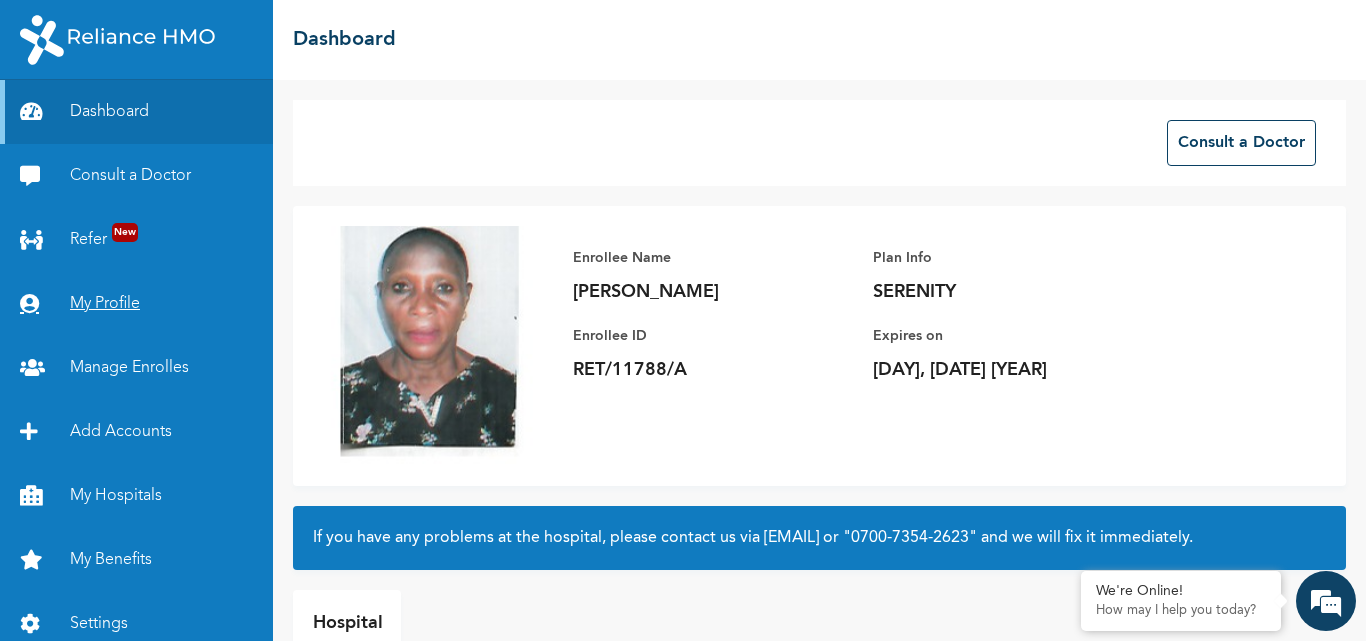 click on "My Profile" at bounding box center (136, 304) 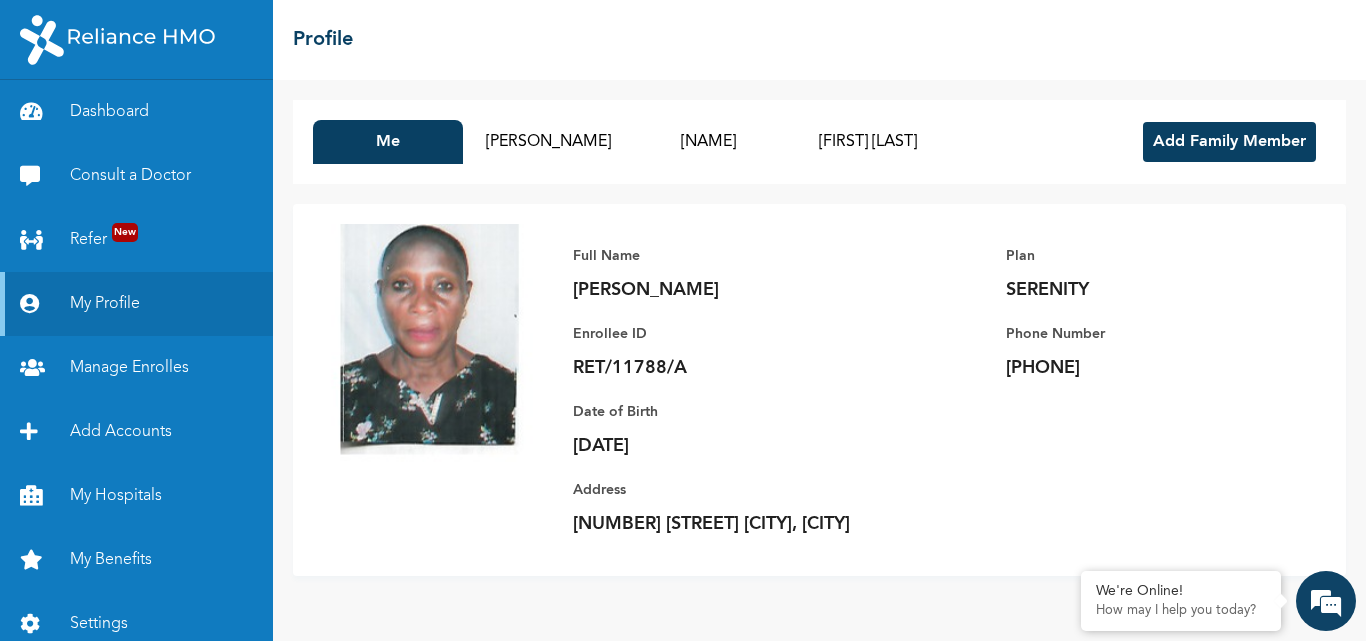 scroll, scrollTop: 0, scrollLeft: 0, axis: both 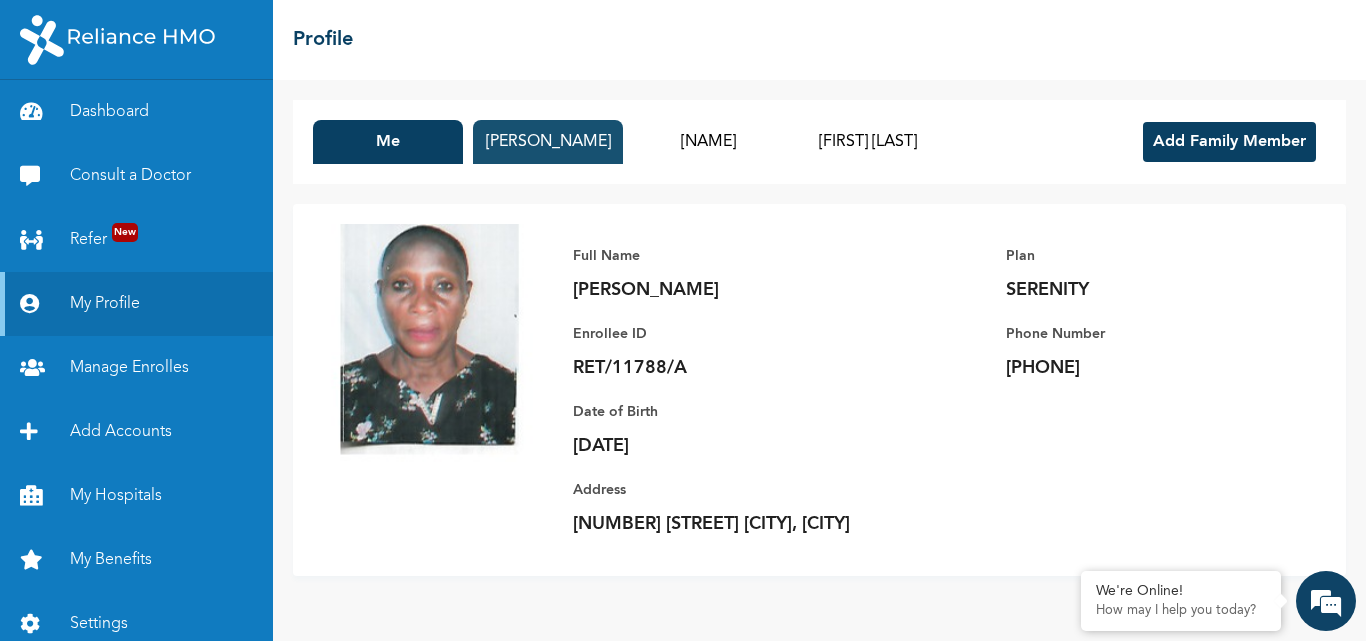 click on "[PERSON_NAME]" at bounding box center [548, 142] 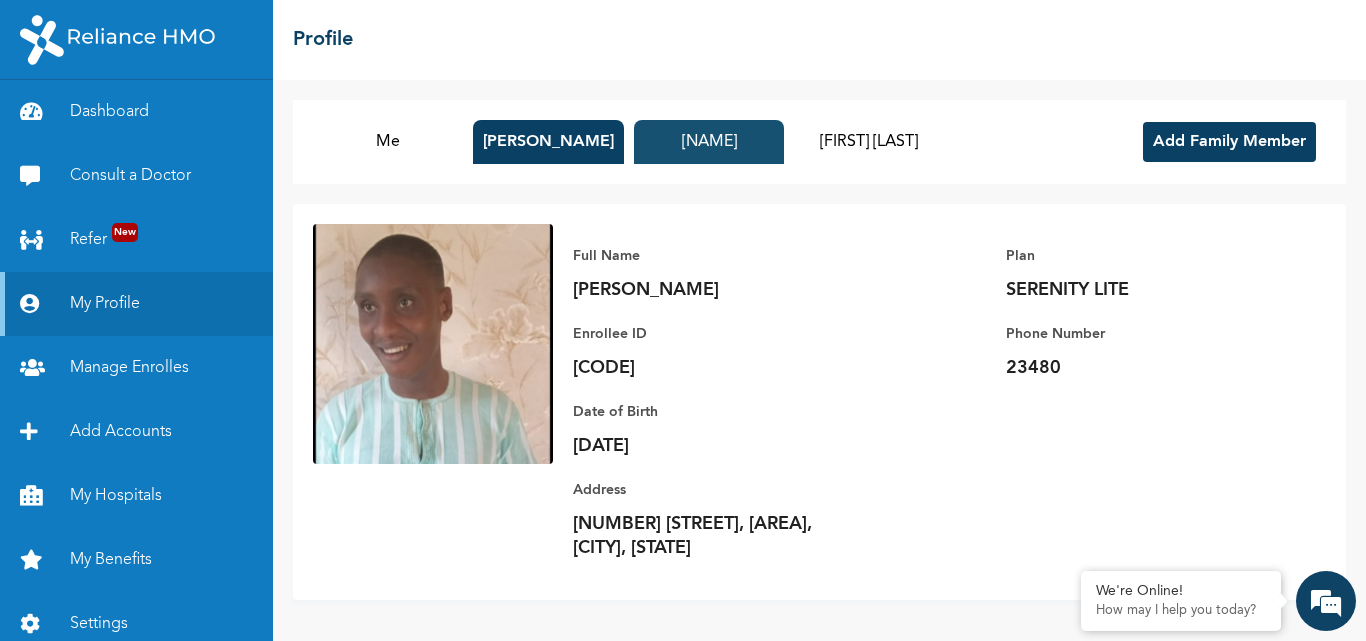 click on "[NAME]" at bounding box center [709, 142] 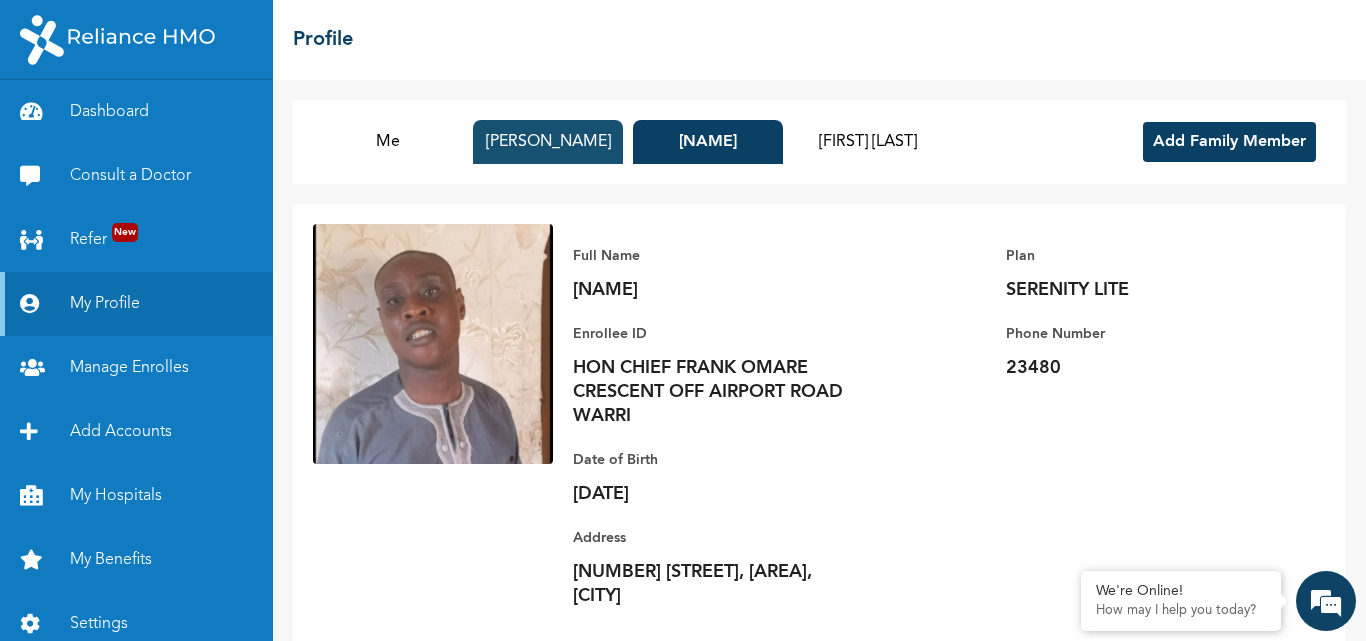 click on "[PERSON_NAME]" at bounding box center (548, 142) 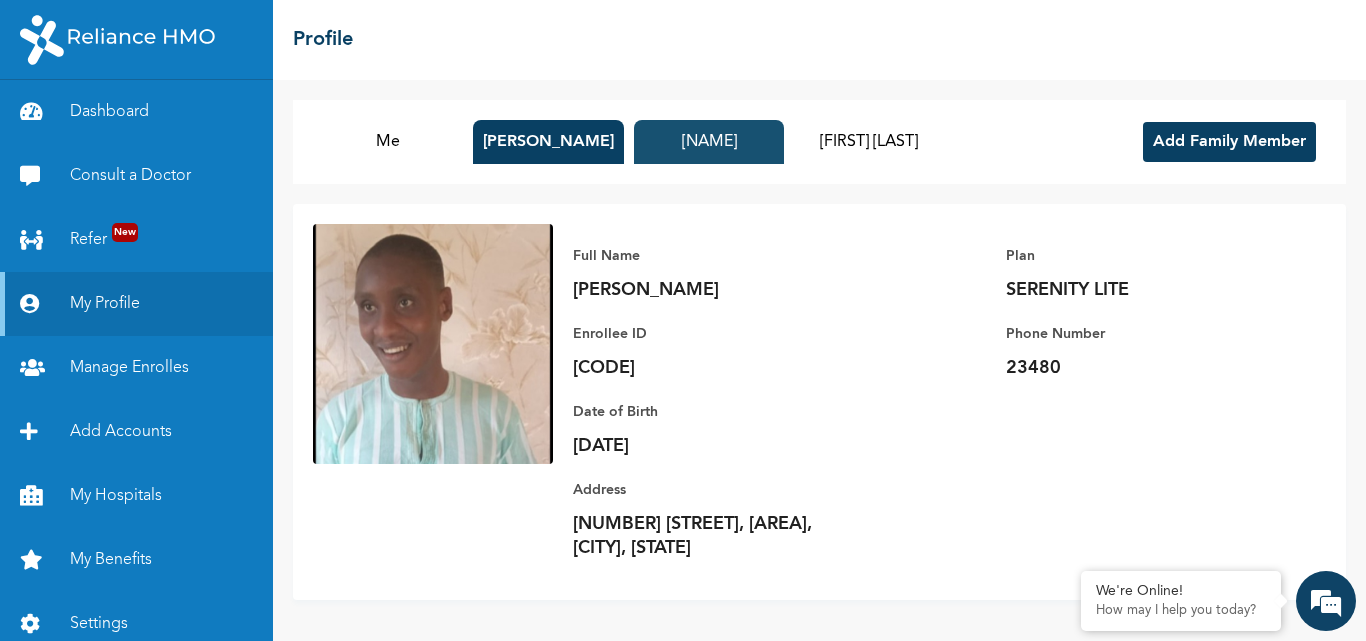 click on "[NAME]" at bounding box center (709, 142) 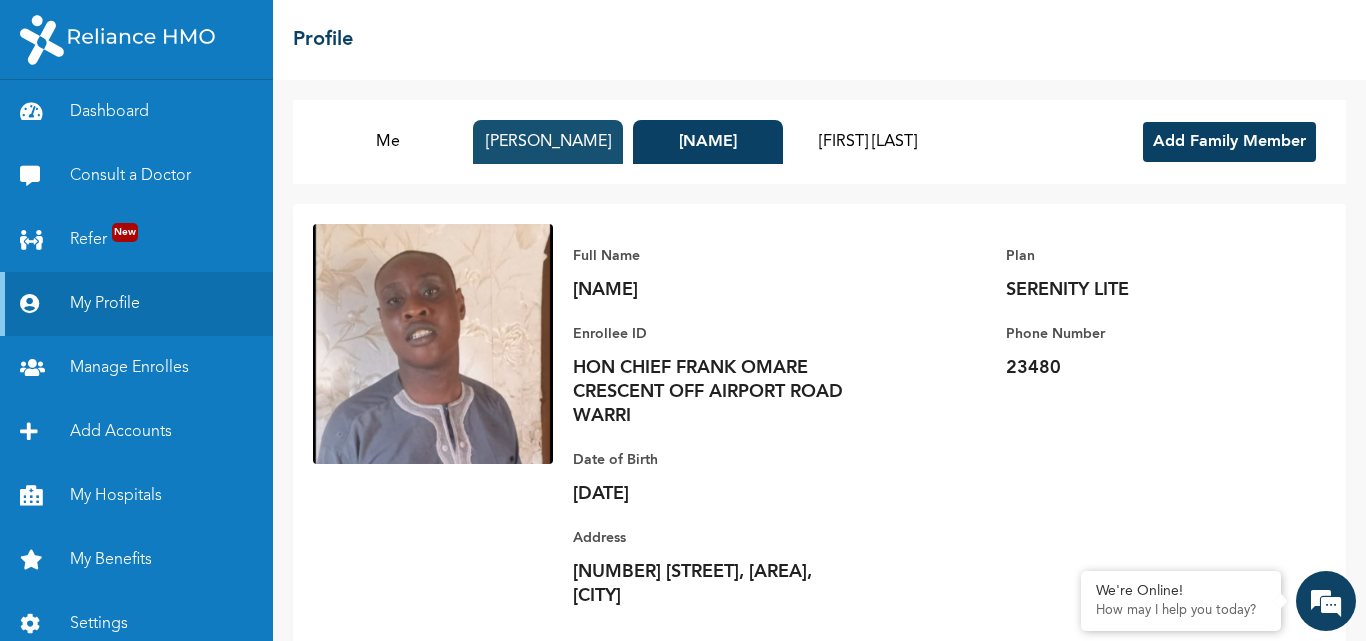 click on "[PERSON_NAME]" at bounding box center (548, 142) 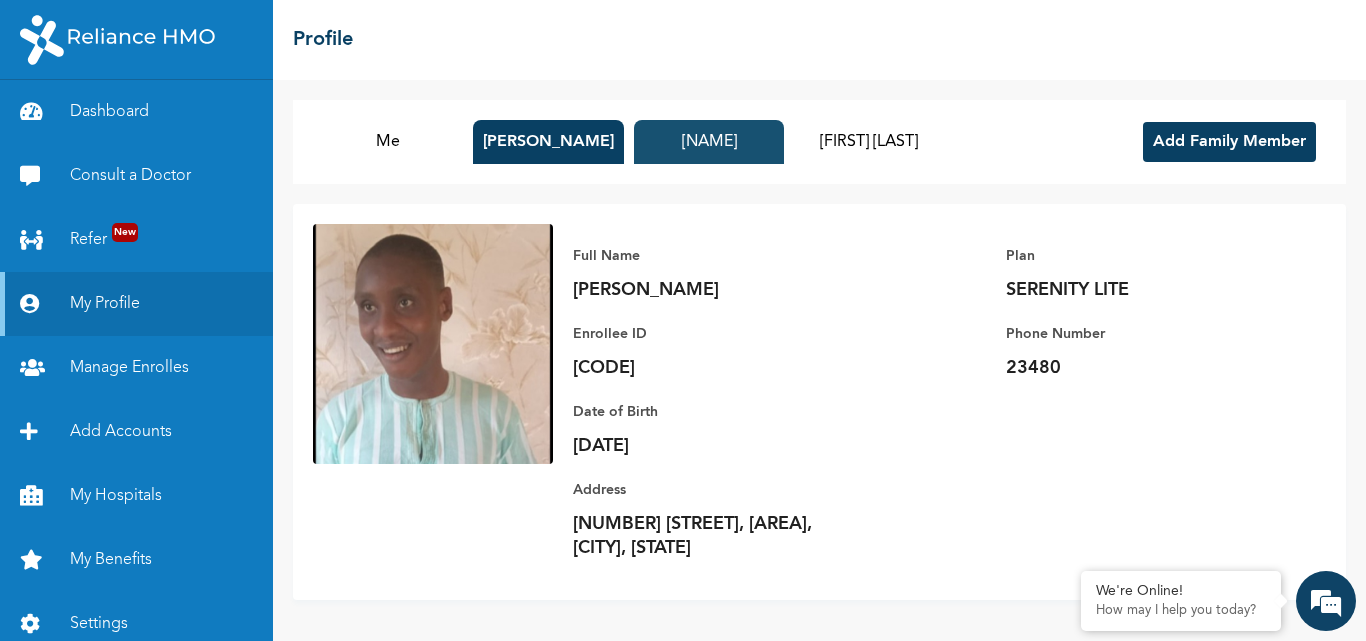 click on "[NAME]" at bounding box center (709, 142) 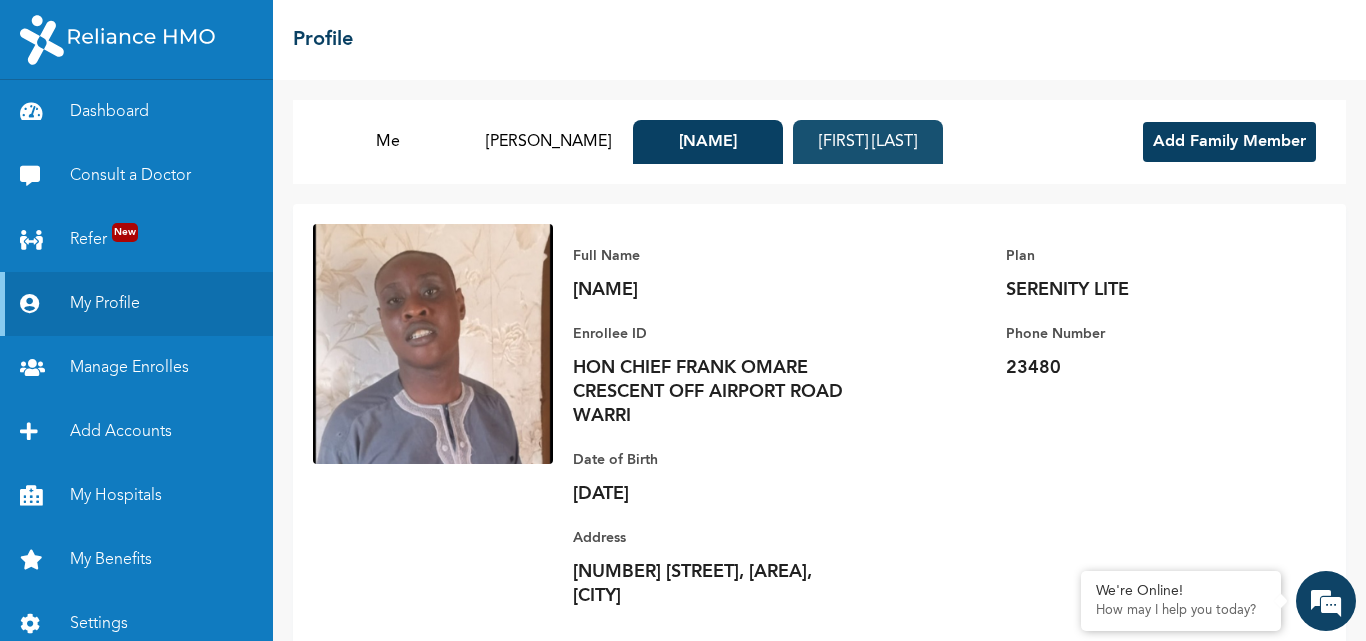 click on "[FIRST] [LAST]" at bounding box center [868, 142] 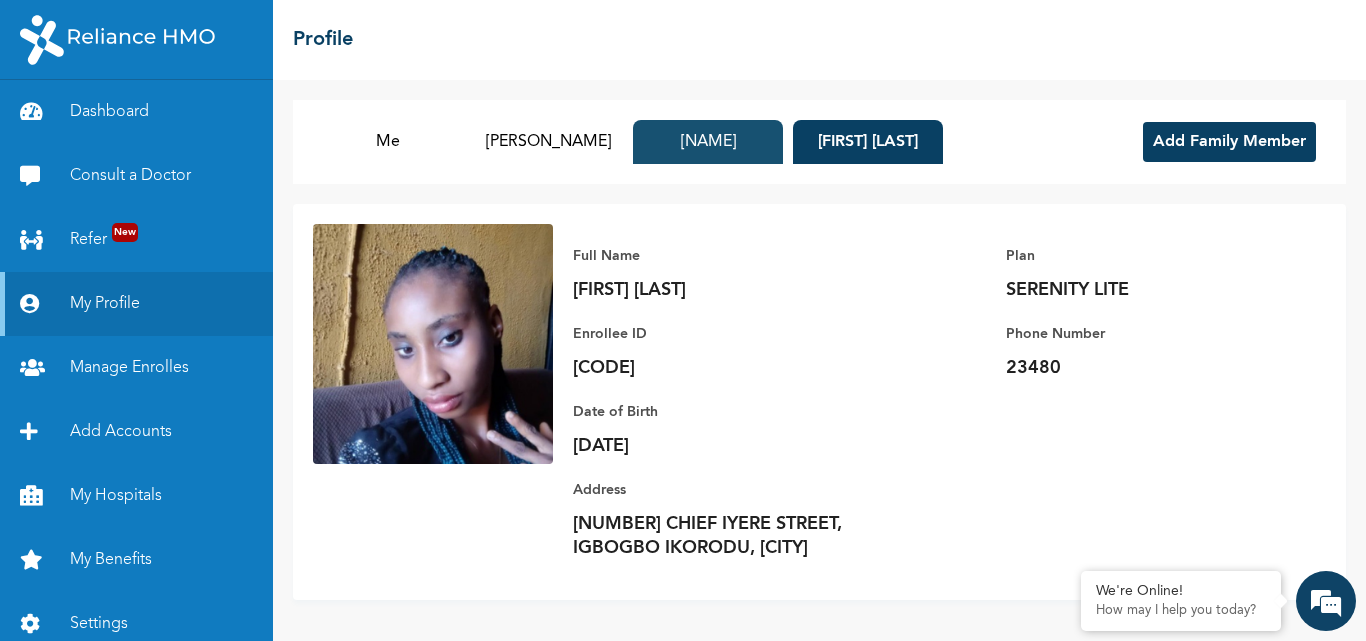 click on "[NAME]" at bounding box center [708, 142] 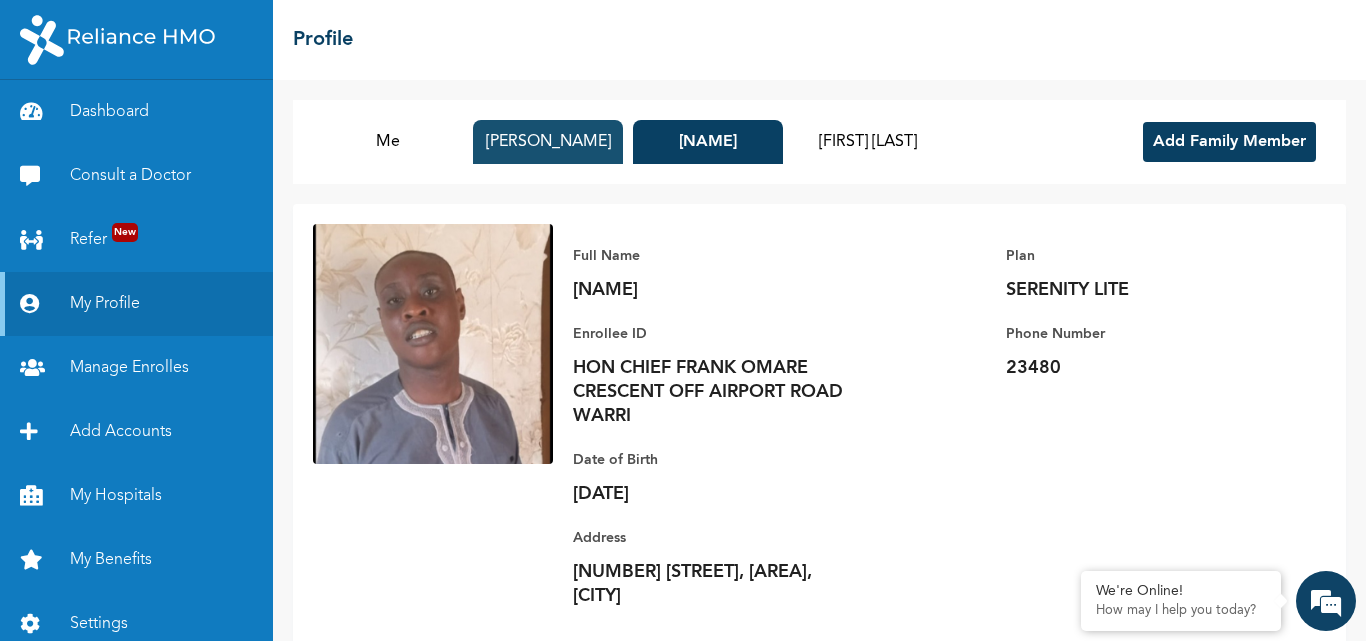 click on "[PERSON_NAME]" at bounding box center [548, 142] 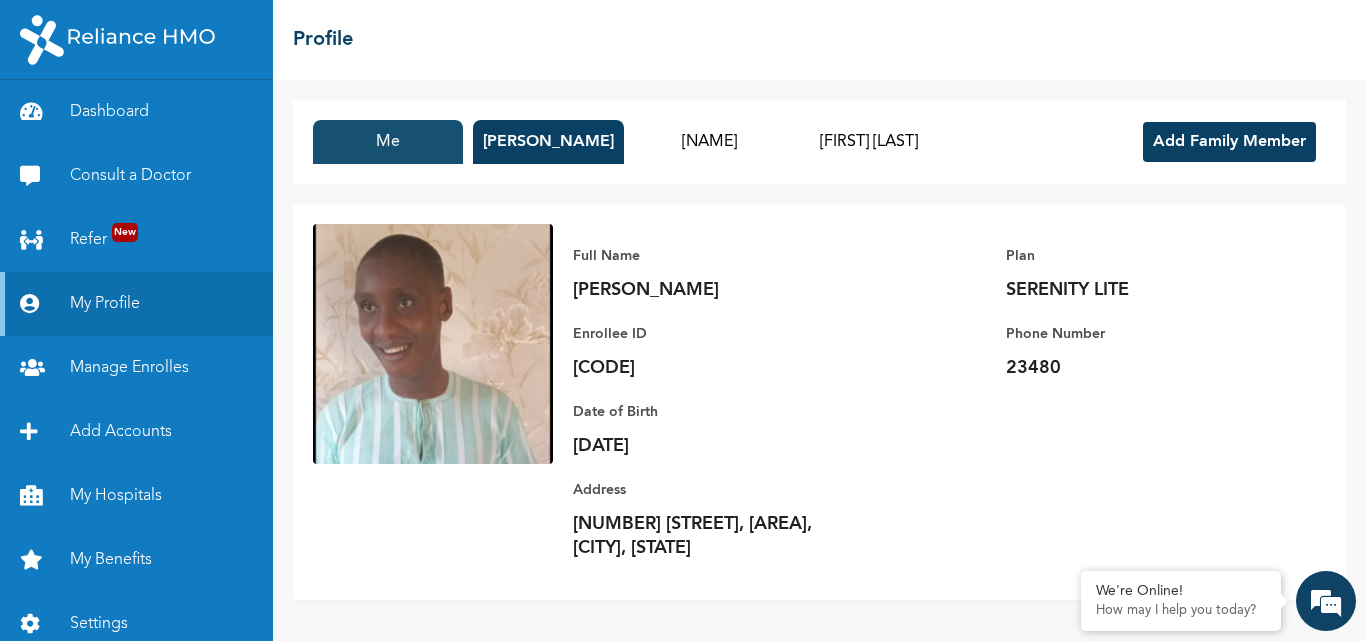 click on "Me" at bounding box center (388, 142) 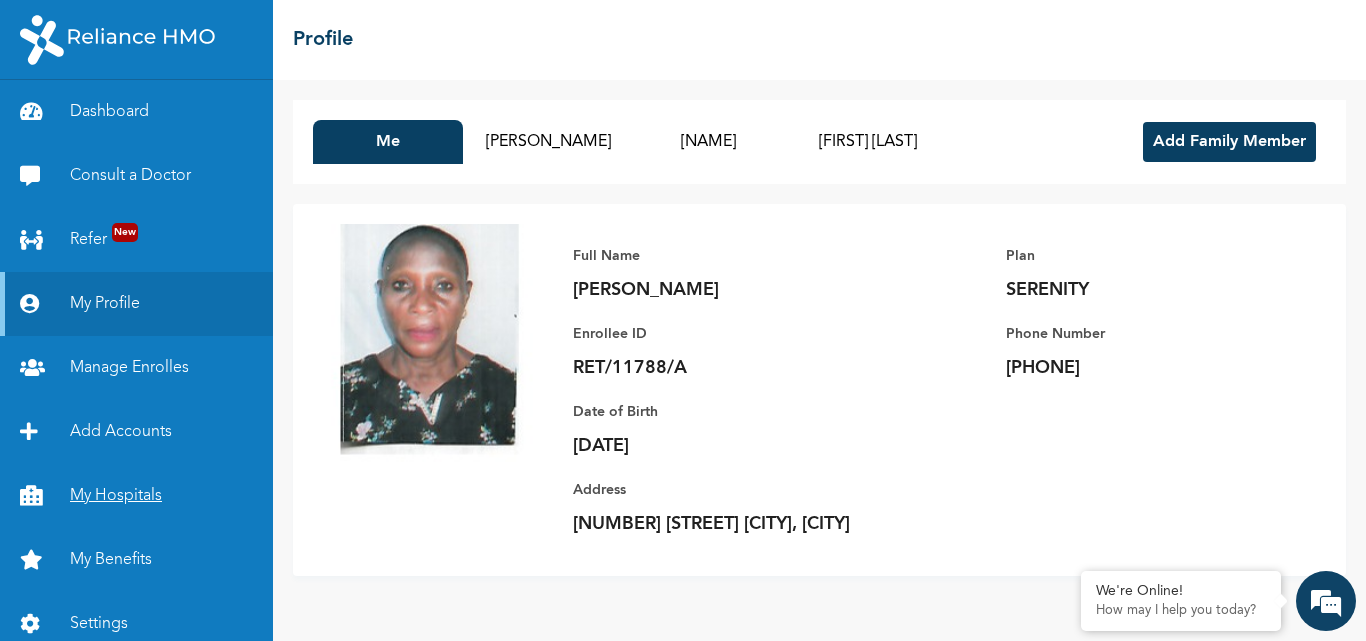 scroll, scrollTop: 15, scrollLeft: 0, axis: vertical 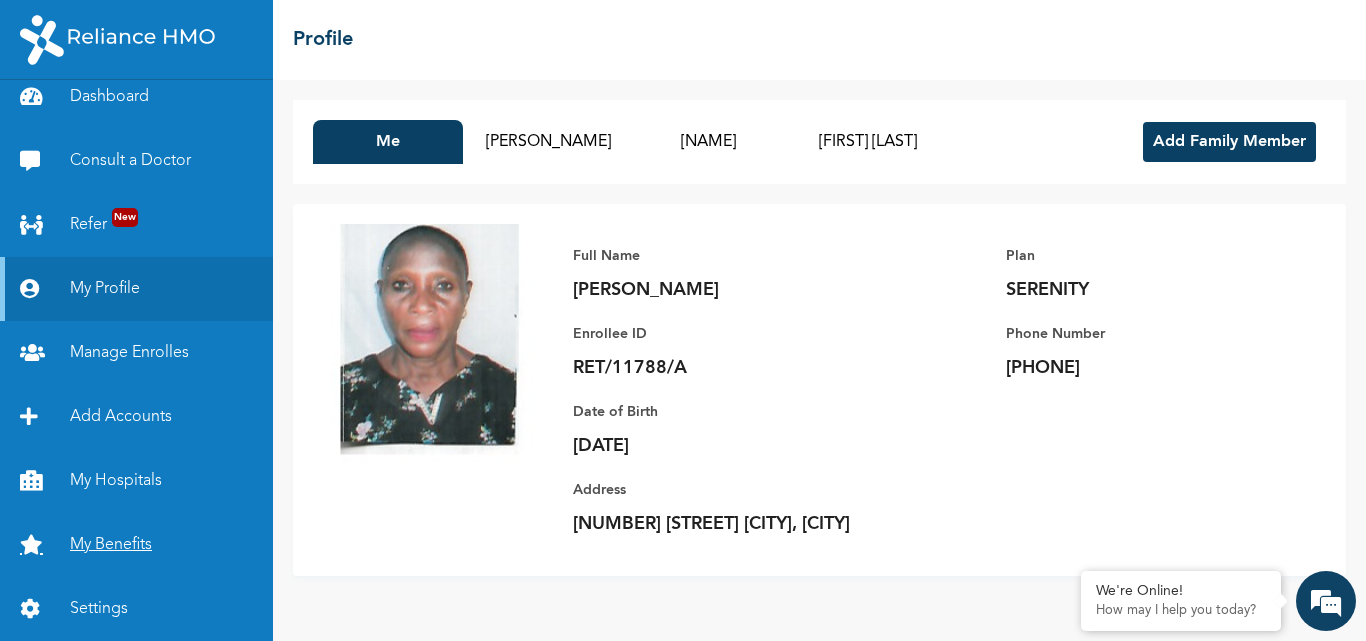 click on "My Benefits" at bounding box center [136, 545] 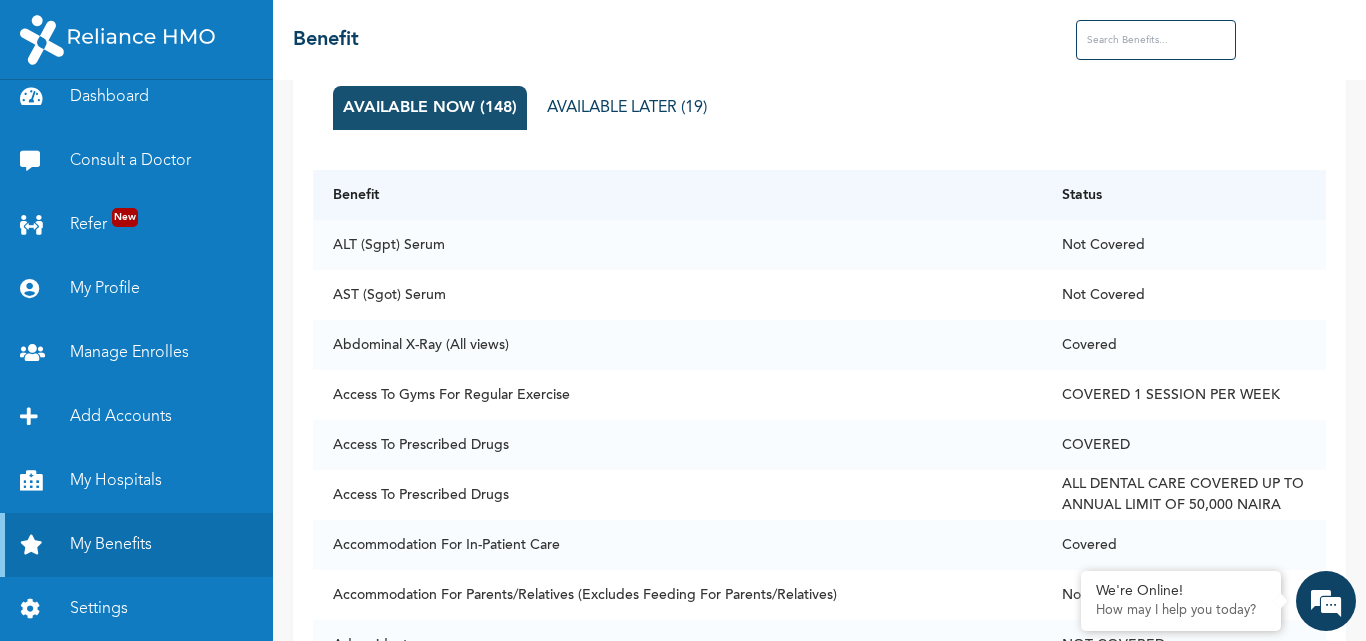 scroll, scrollTop: 0, scrollLeft: 0, axis: both 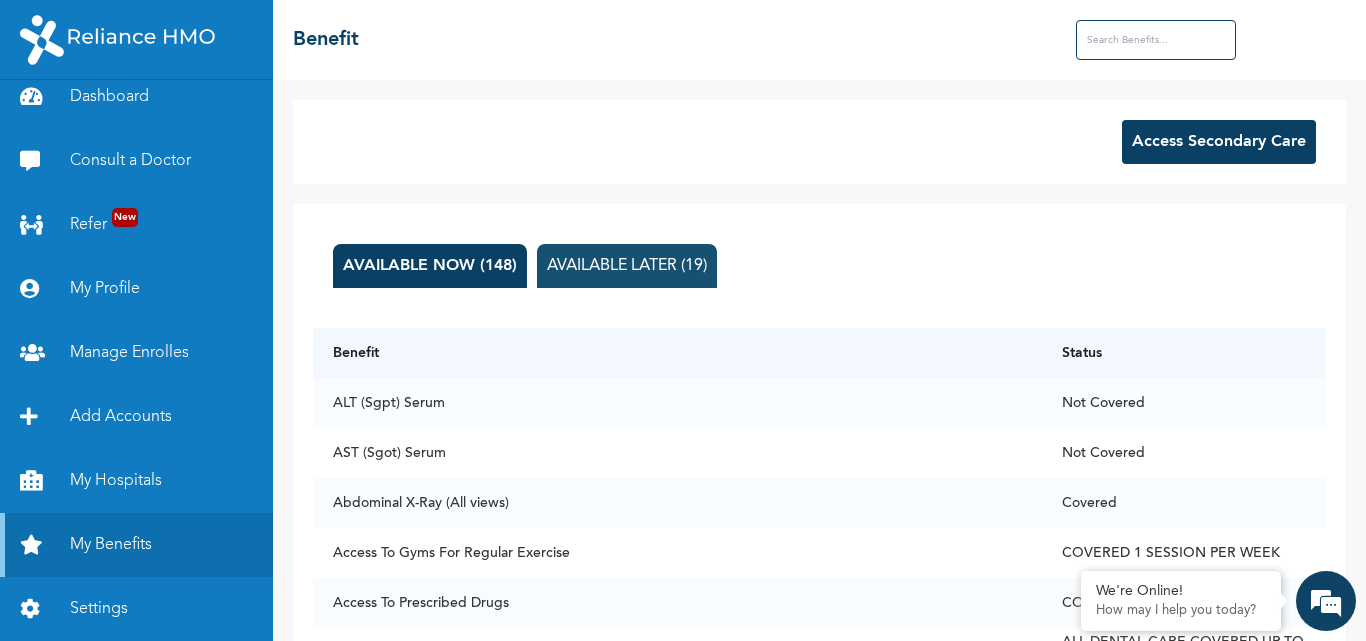 click on "AVAILABLE LATER (19)" at bounding box center (627, 266) 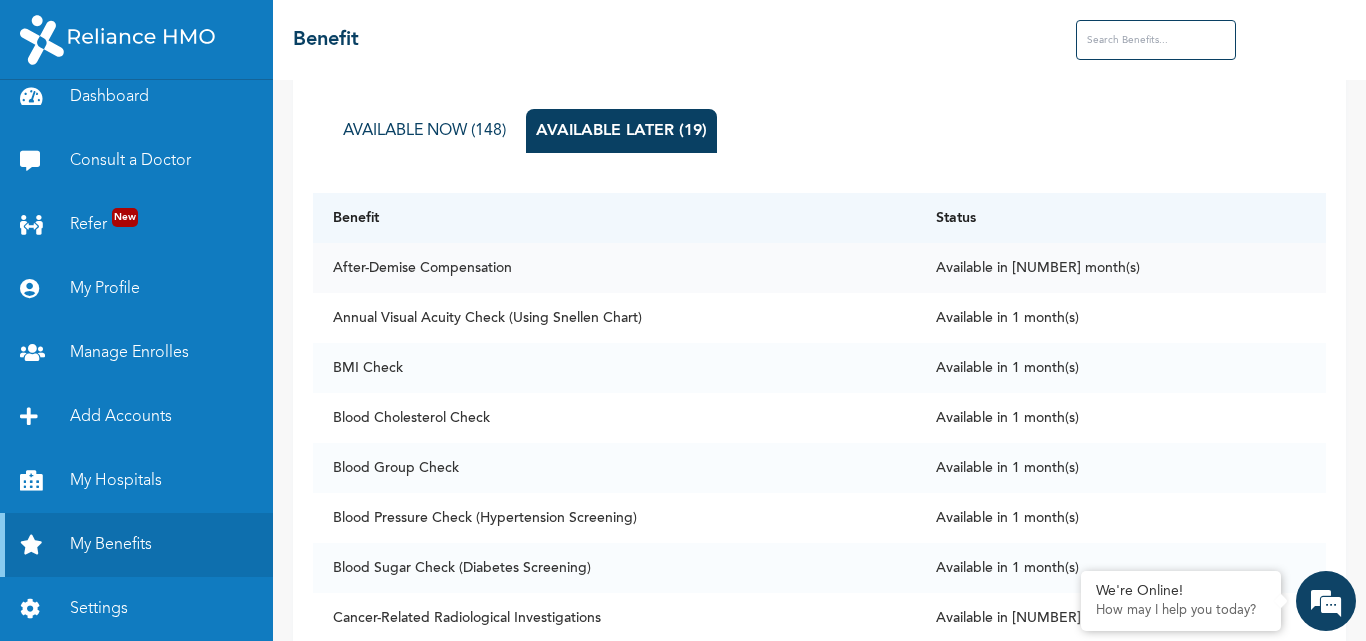 scroll, scrollTop: 0, scrollLeft: 0, axis: both 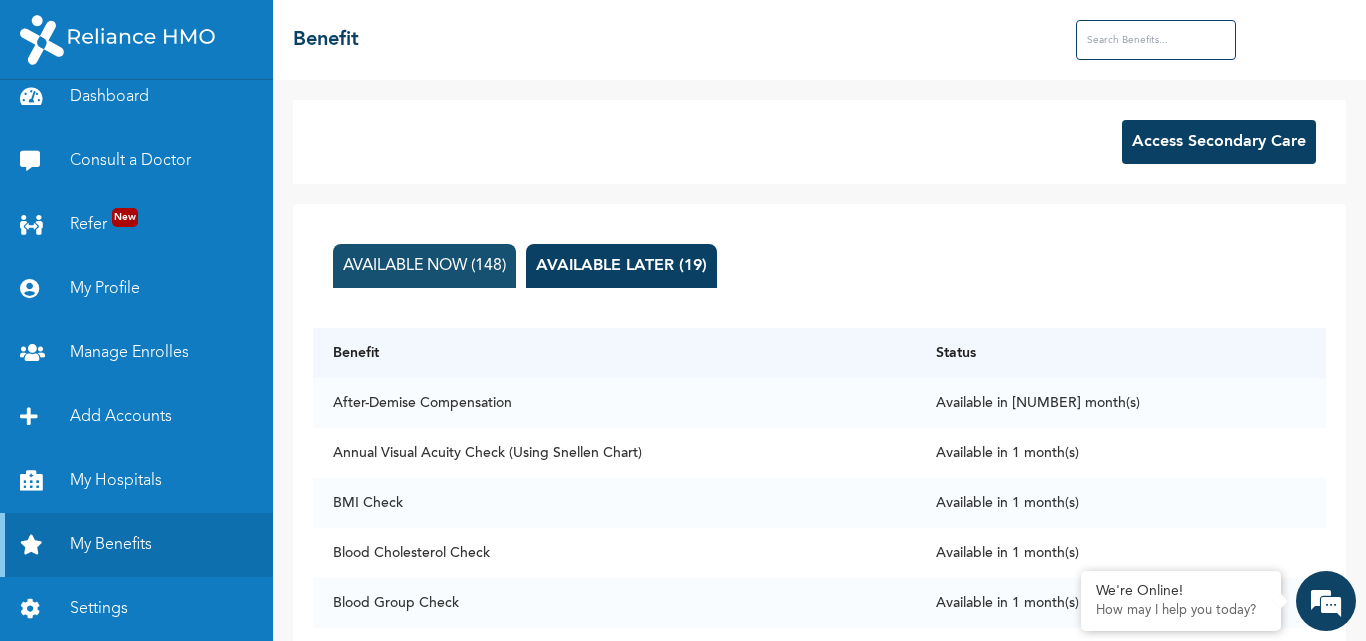 click on "AVAILABLE NOW (148)" at bounding box center [424, 266] 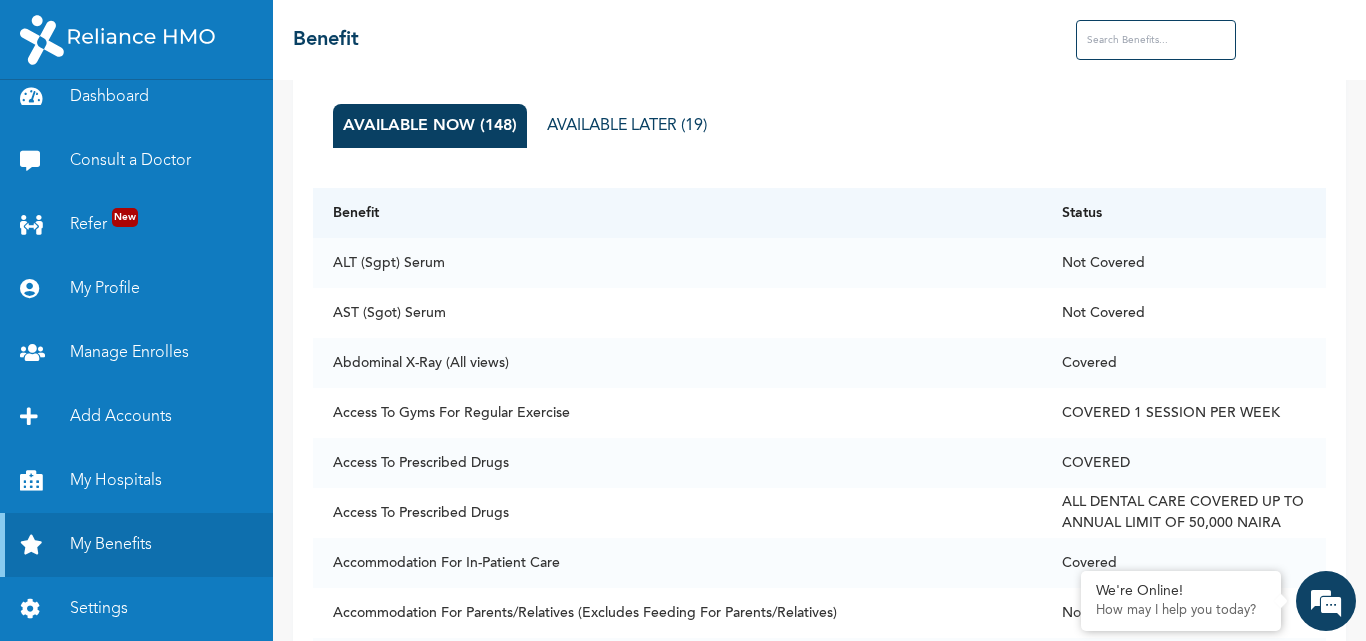 scroll, scrollTop: 0, scrollLeft: 0, axis: both 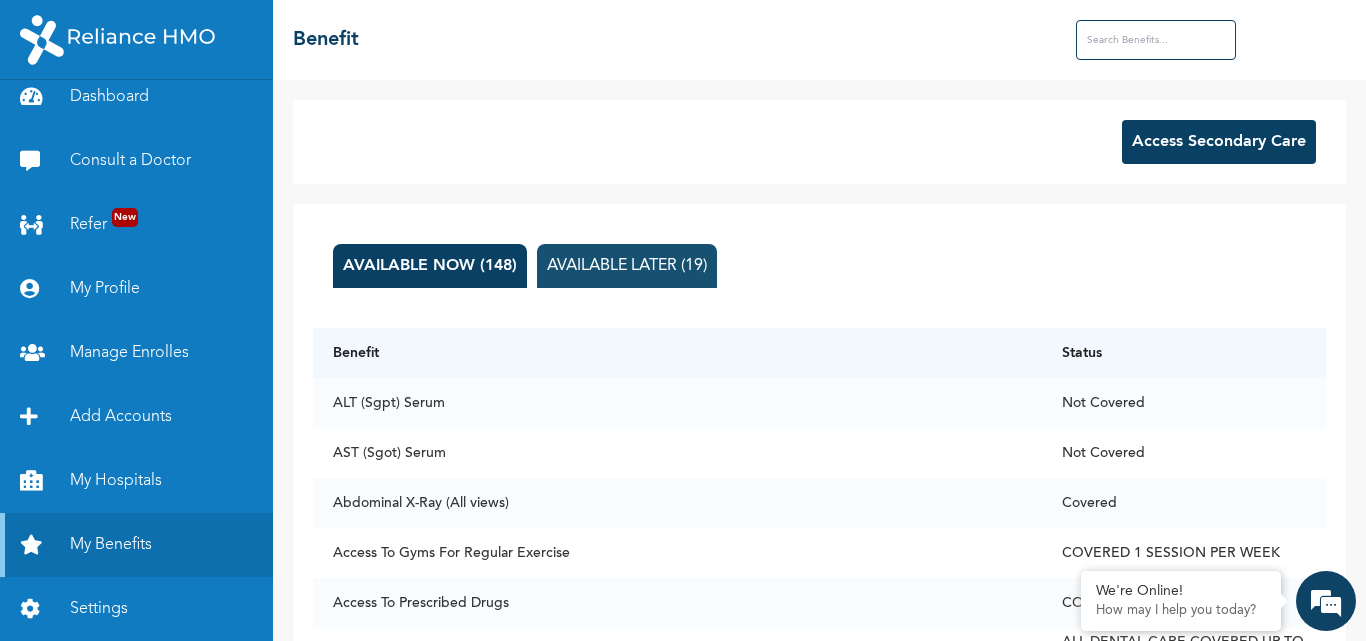 click on "AVAILABLE LATER (19)" at bounding box center (627, 266) 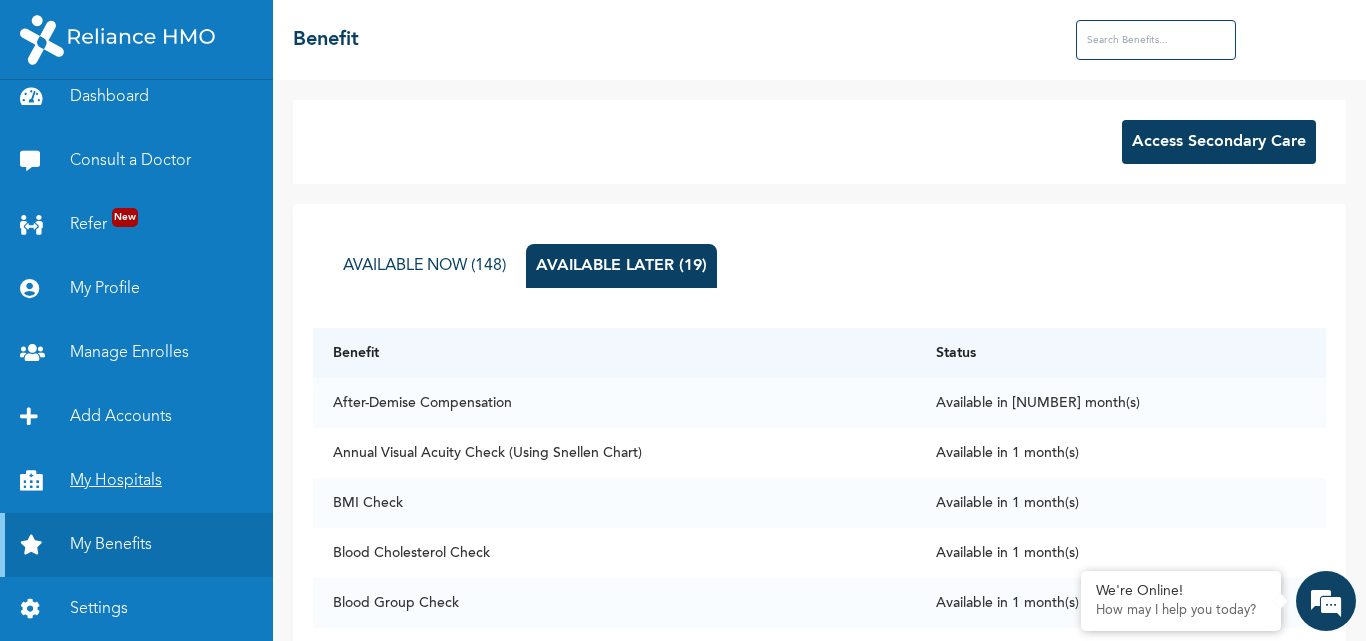 click on "My Hospitals" at bounding box center [136, 481] 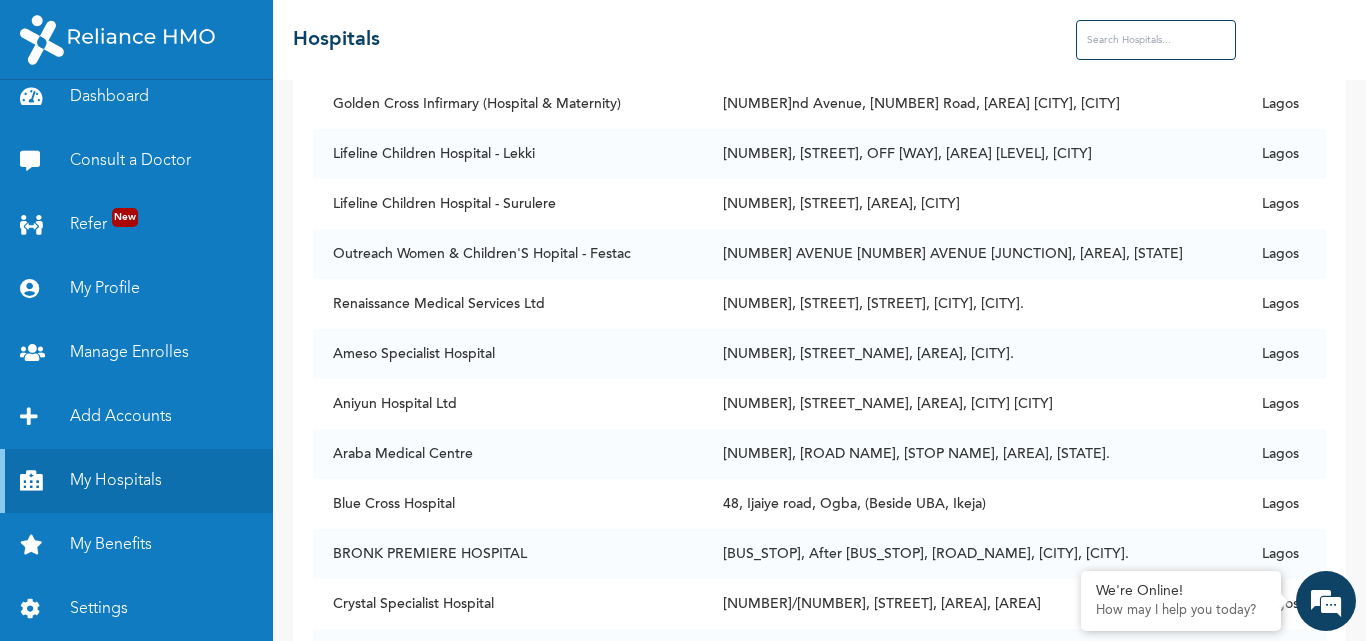 scroll, scrollTop: 700, scrollLeft: 0, axis: vertical 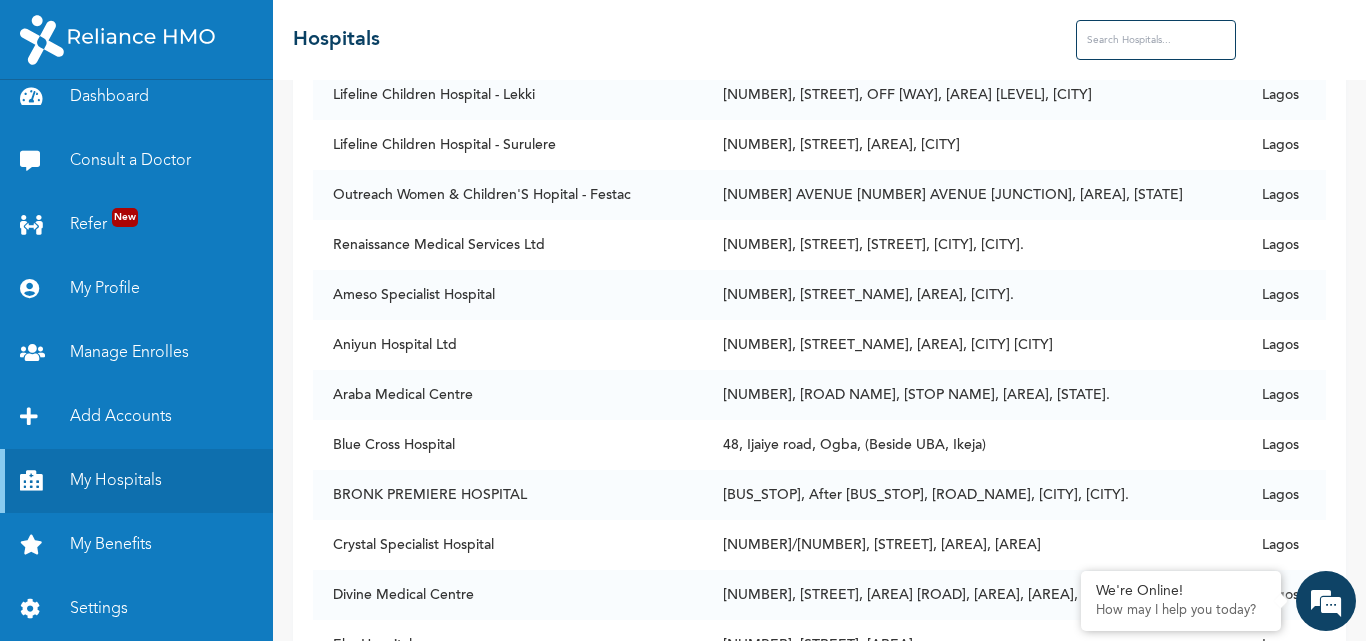 click at bounding box center (1156, 40) 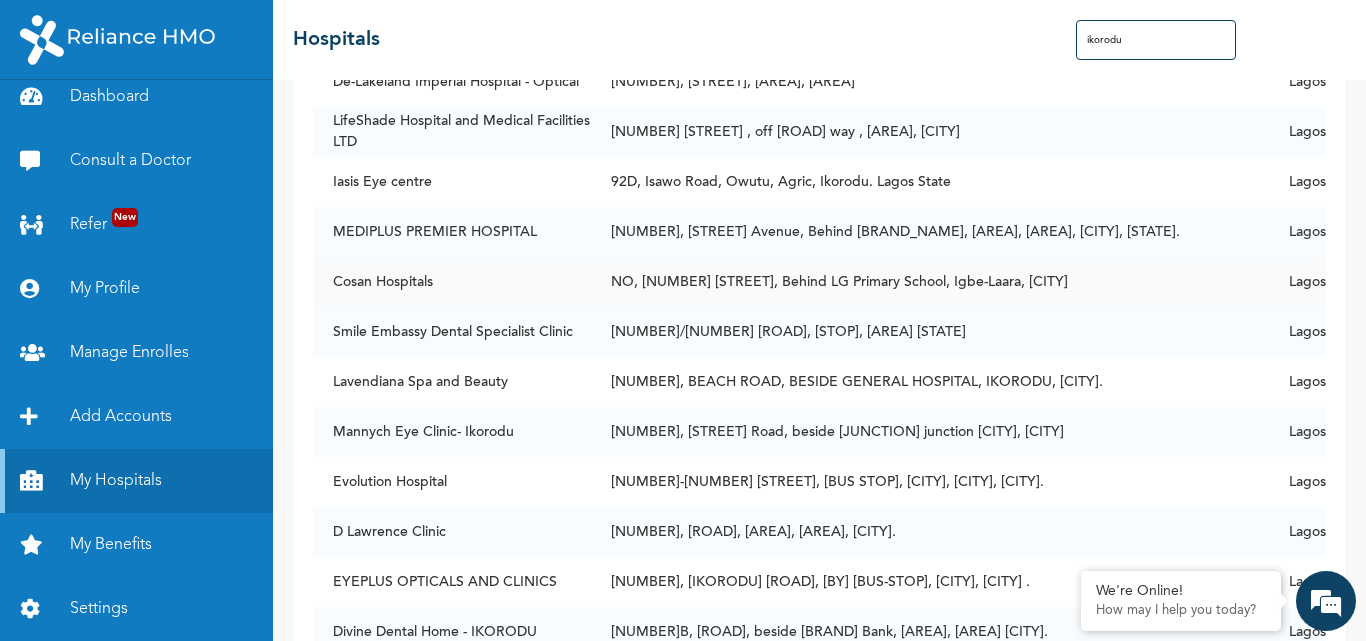 scroll, scrollTop: 2400, scrollLeft: 0, axis: vertical 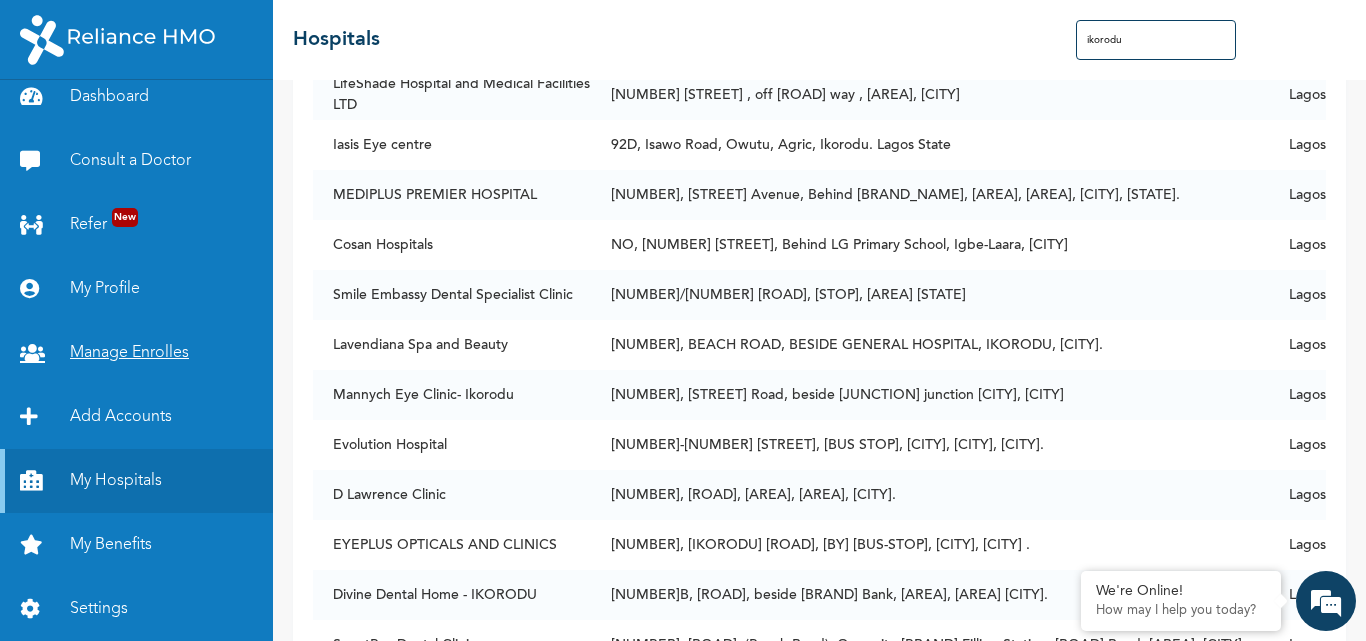 type on "ikorodu" 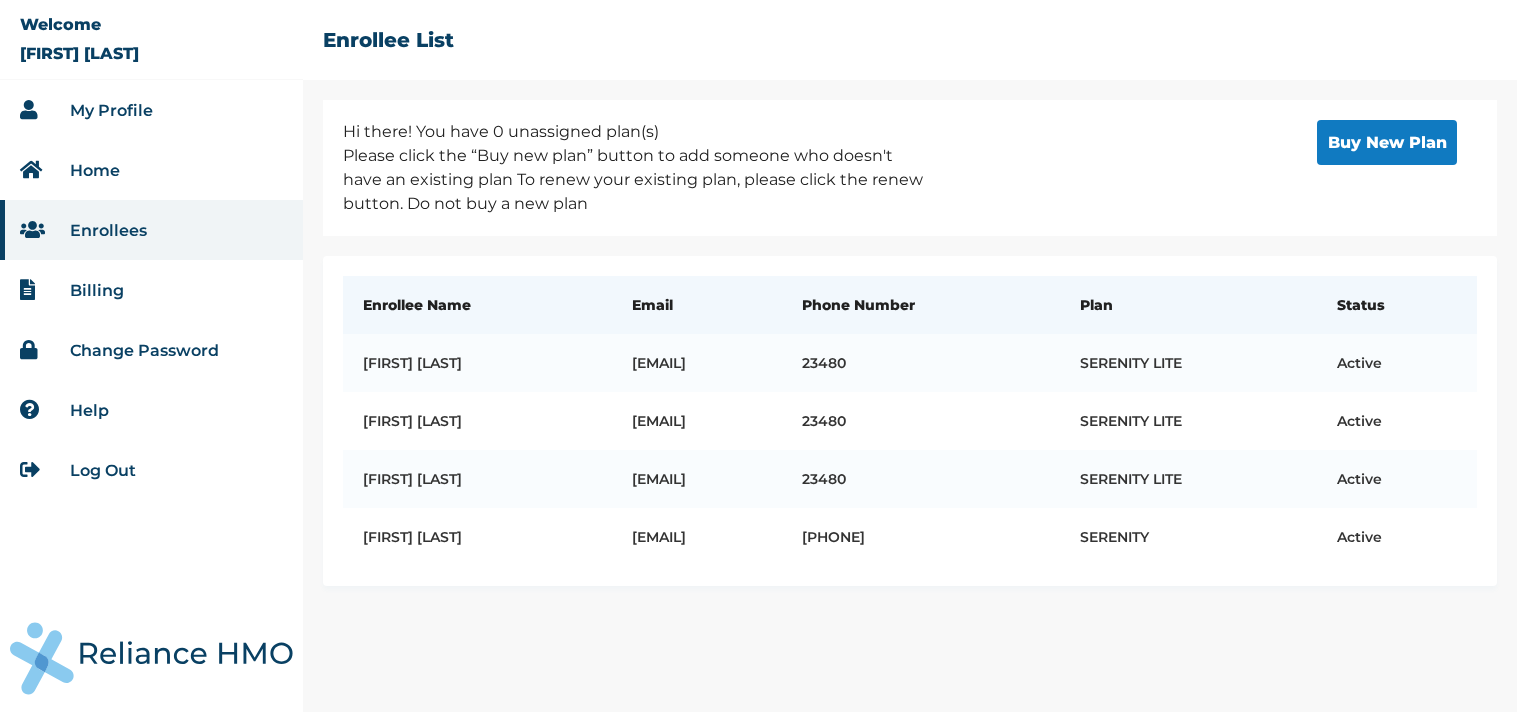 scroll, scrollTop: 0, scrollLeft: 0, axis: both 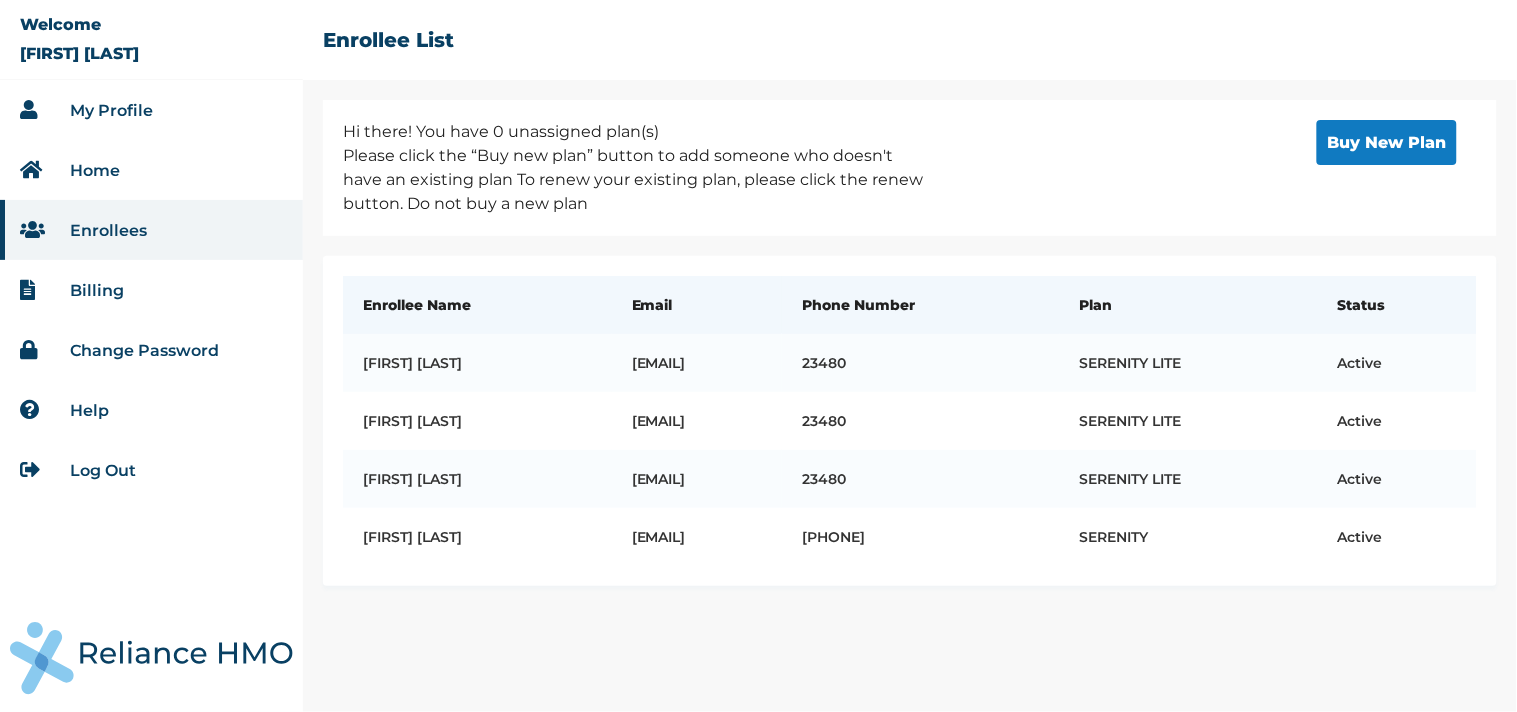 click on "Log Out" at bounding box center [103, 470] 